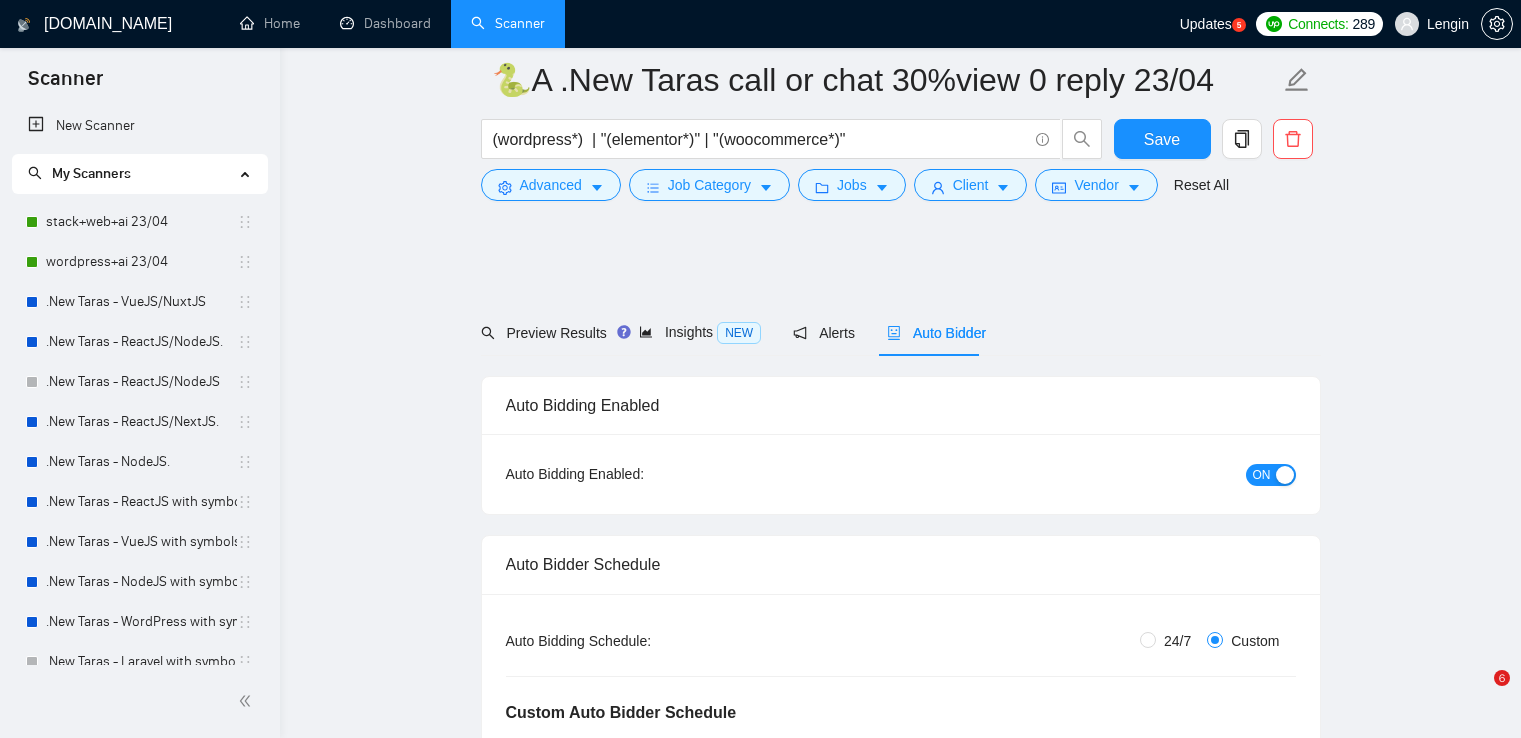 scroll, scrollTop: 431, scrollLeft: 0, axis: vertical 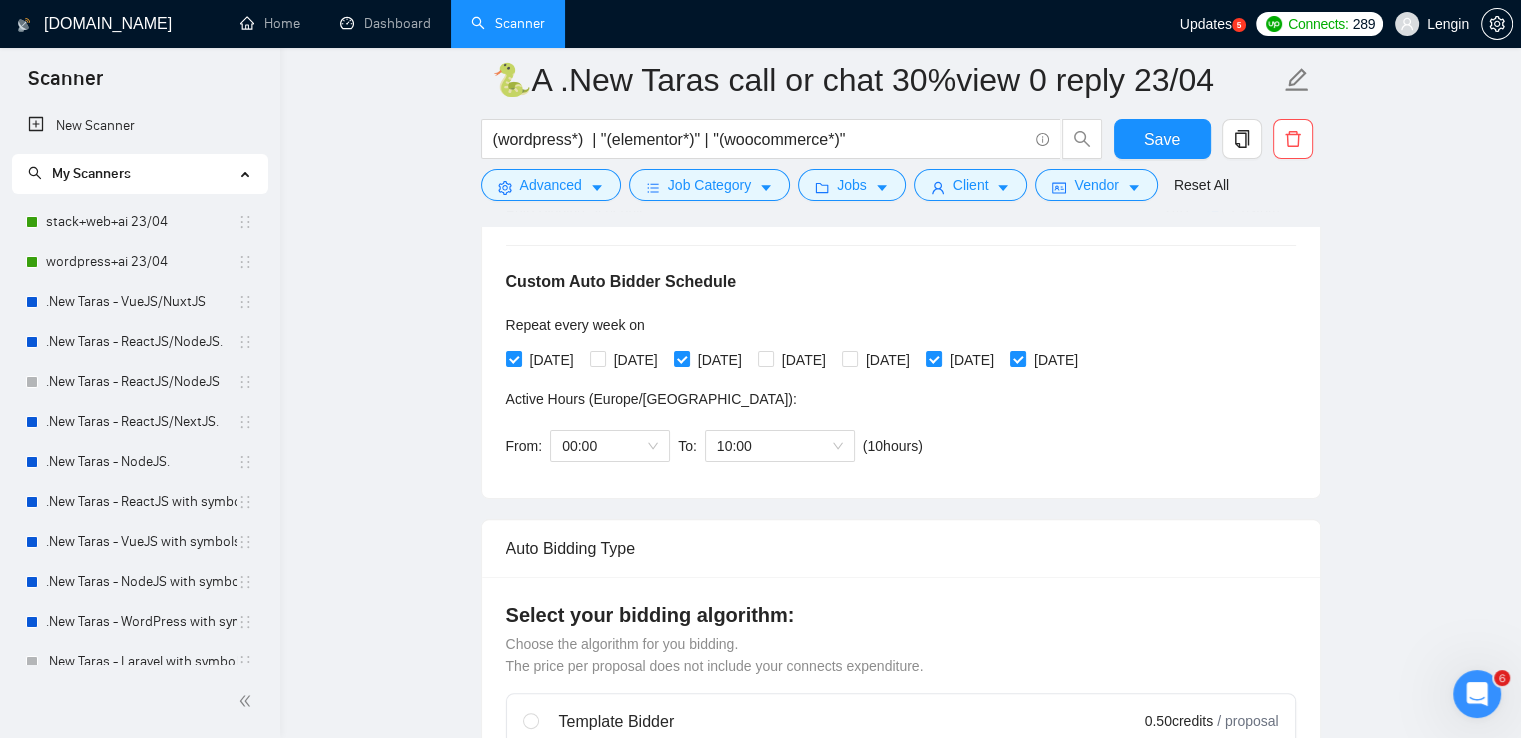 drag, startPoint x: 149, startPoint y: 304, endPoint x: 577, endPoint y: 377, distance: 434.18085 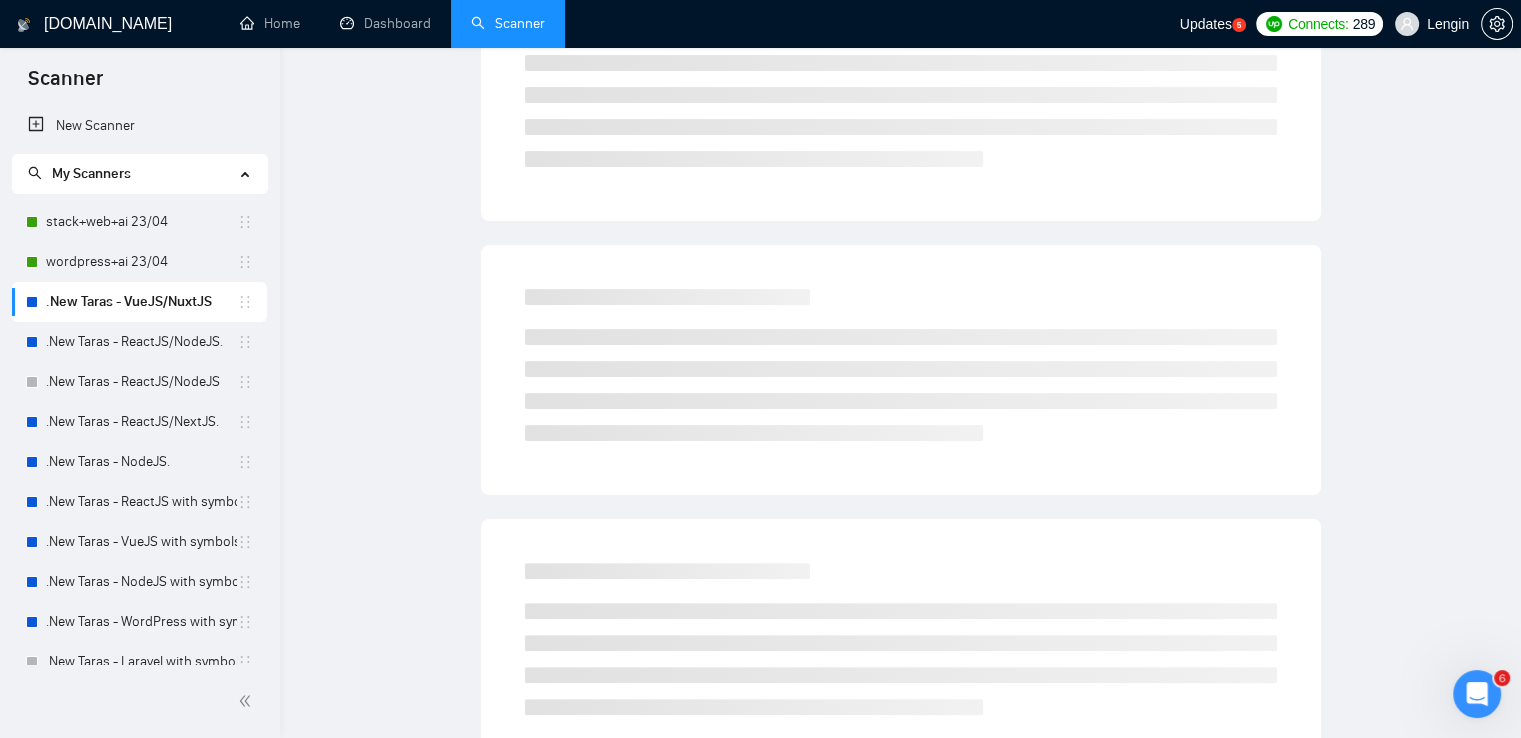 scroll, scrollTop: 0, scrollLeft: 0, axis: both 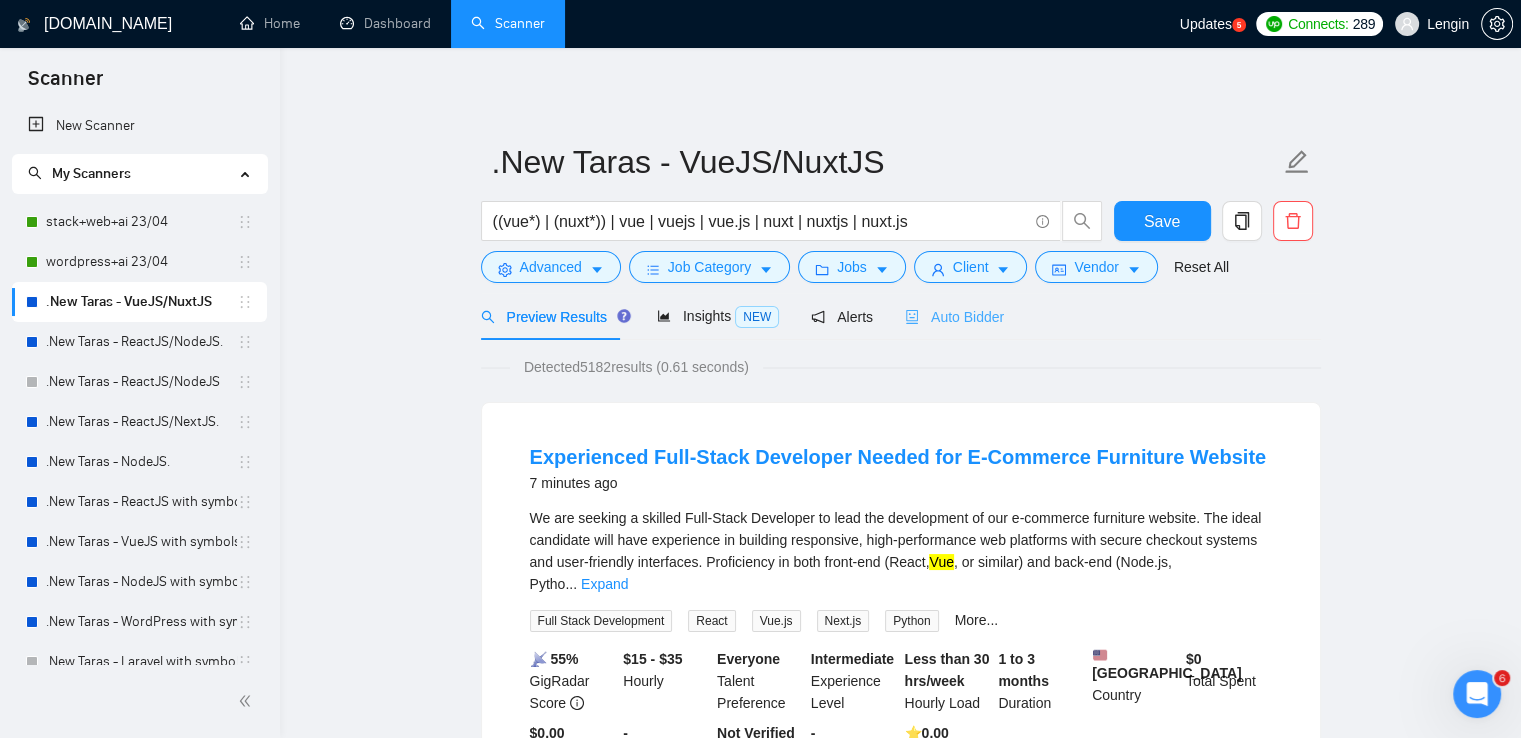 click on "Auto Bidder" at bounding box center [954, 316] 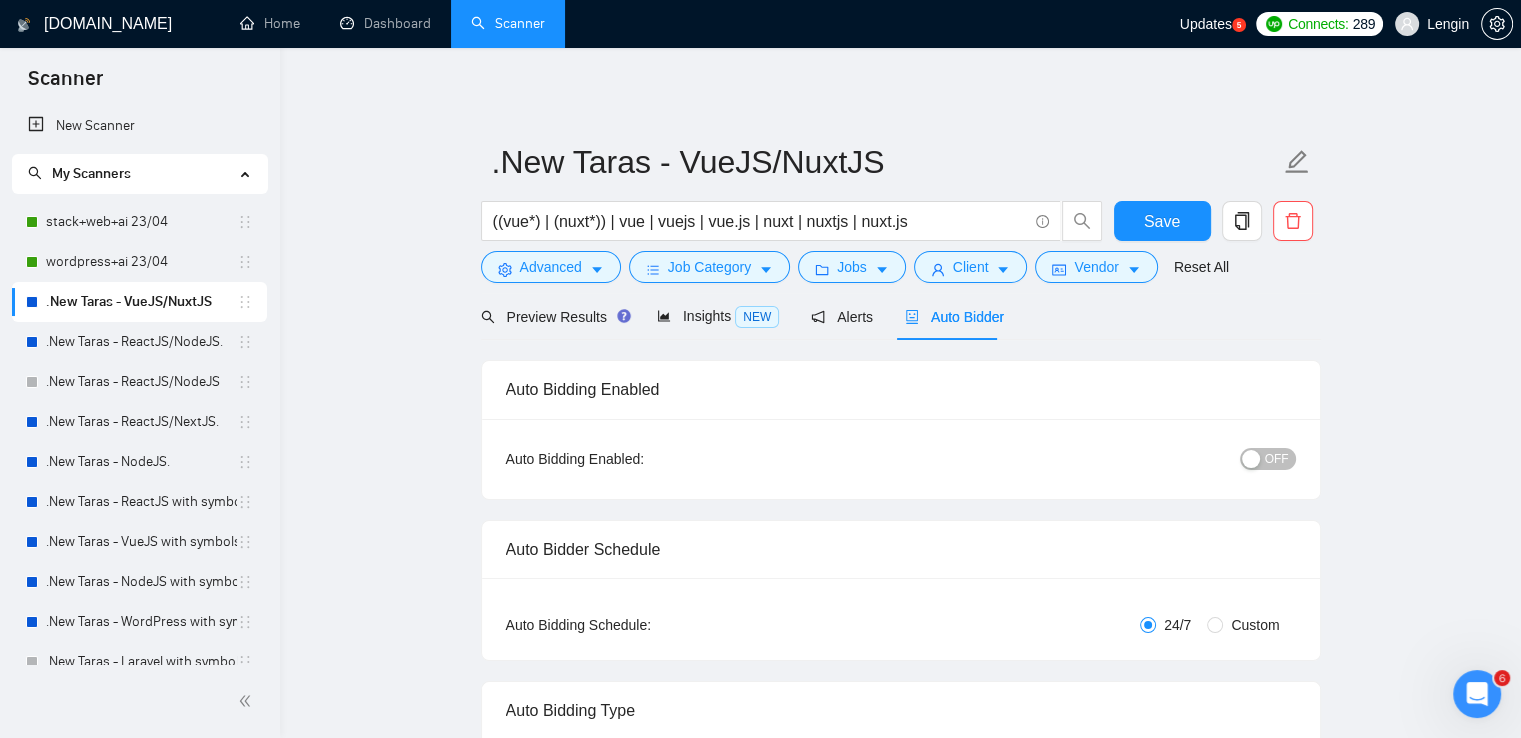 radio on "false" 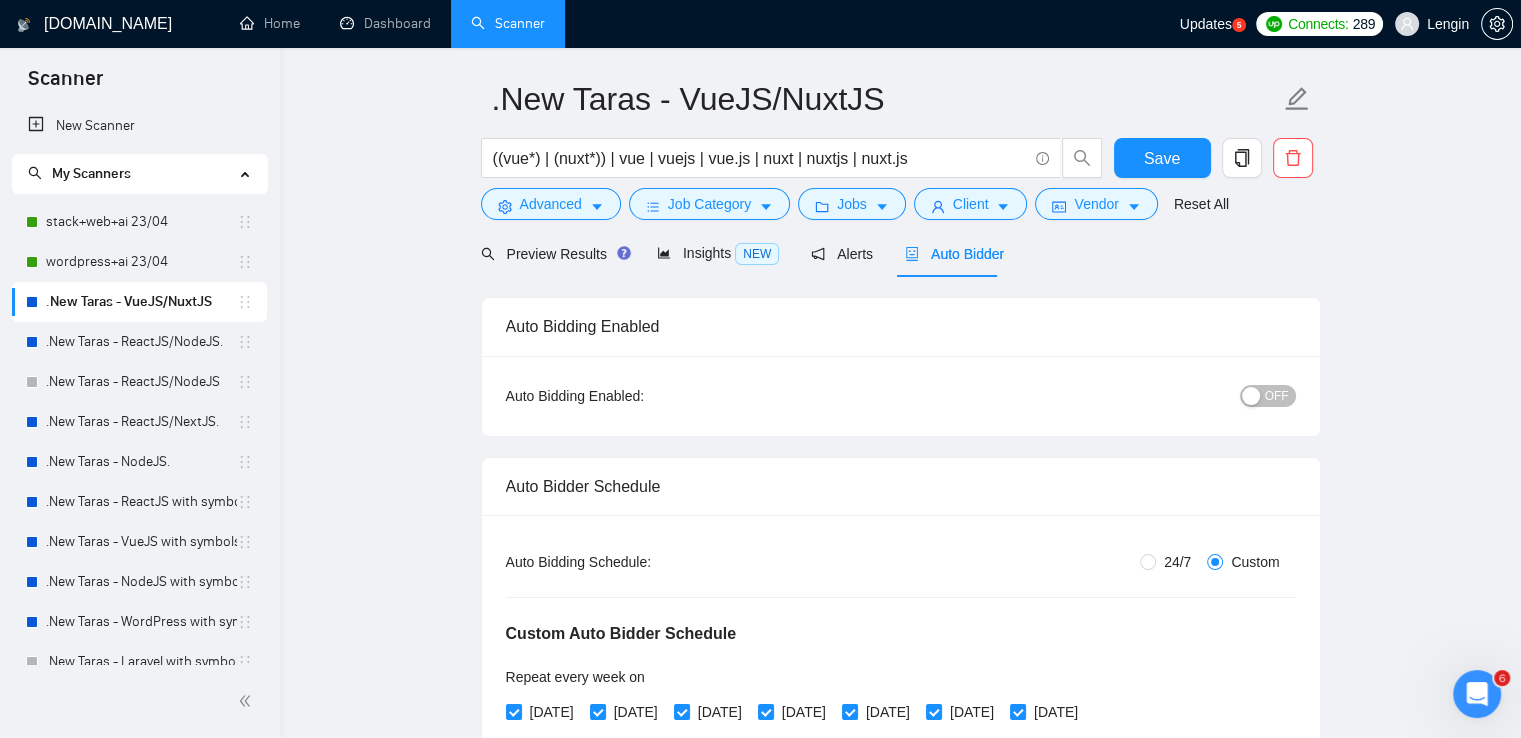 type 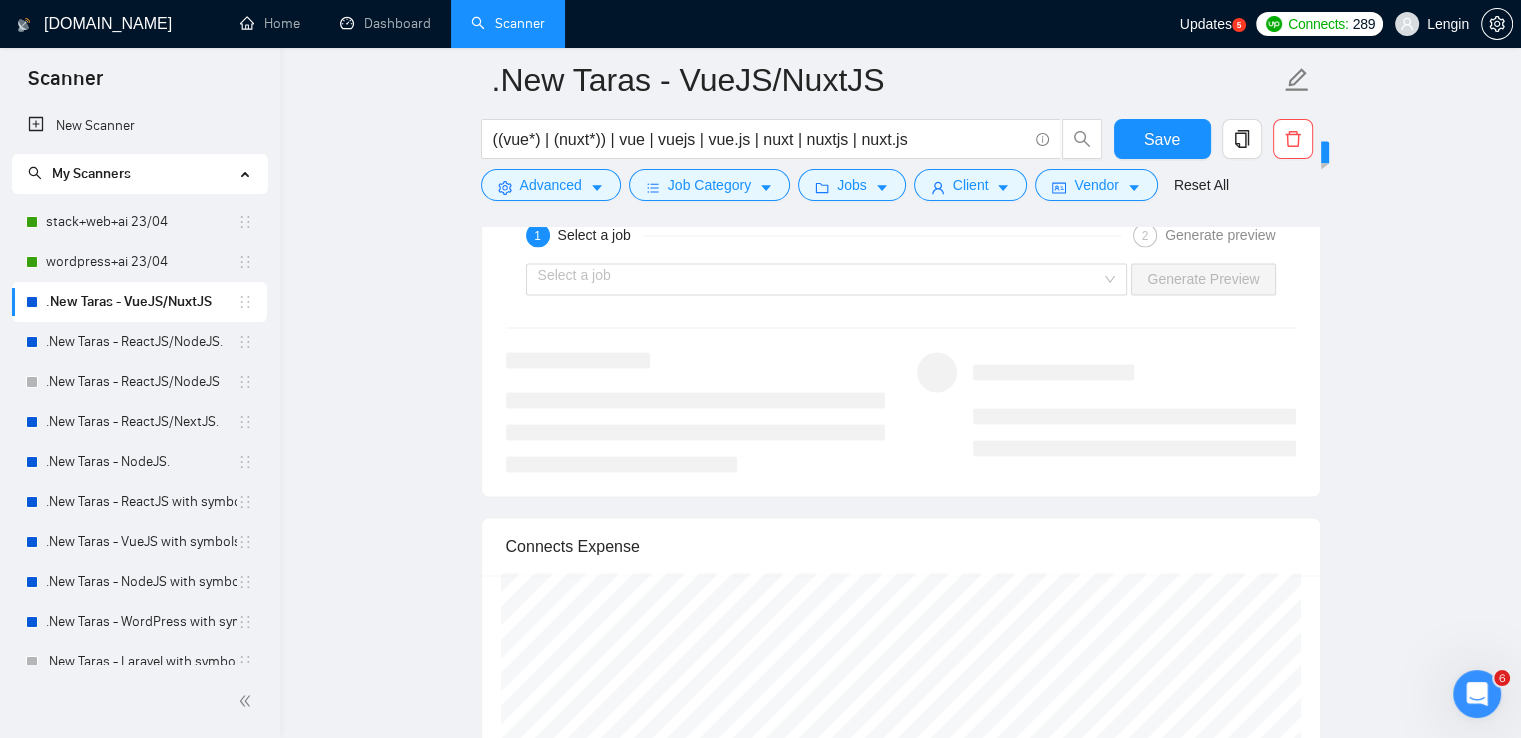 scroll, scrollTop: 3258, scrollLeft: 0, axis: vertical 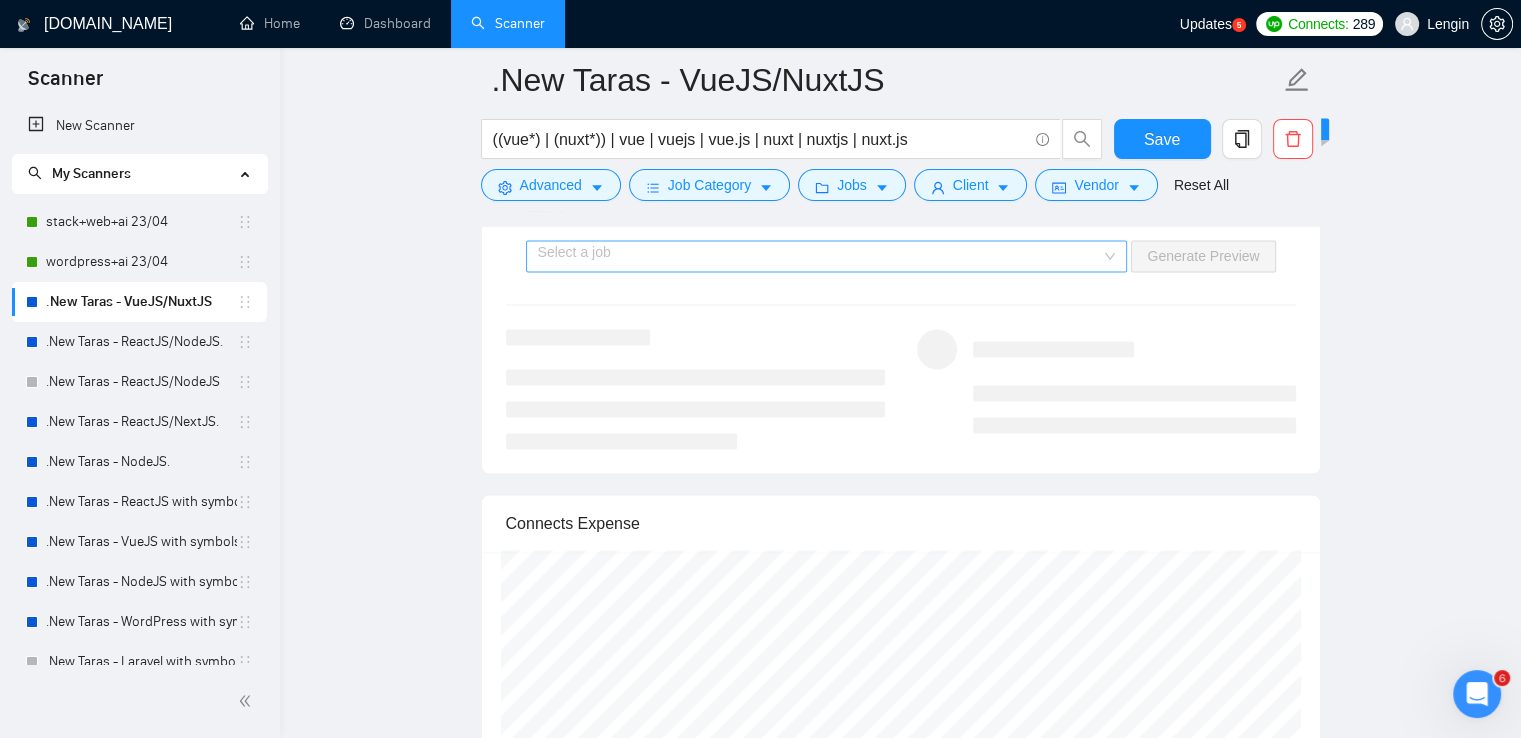 click on "Select a job" at bounding box center [827, 256] 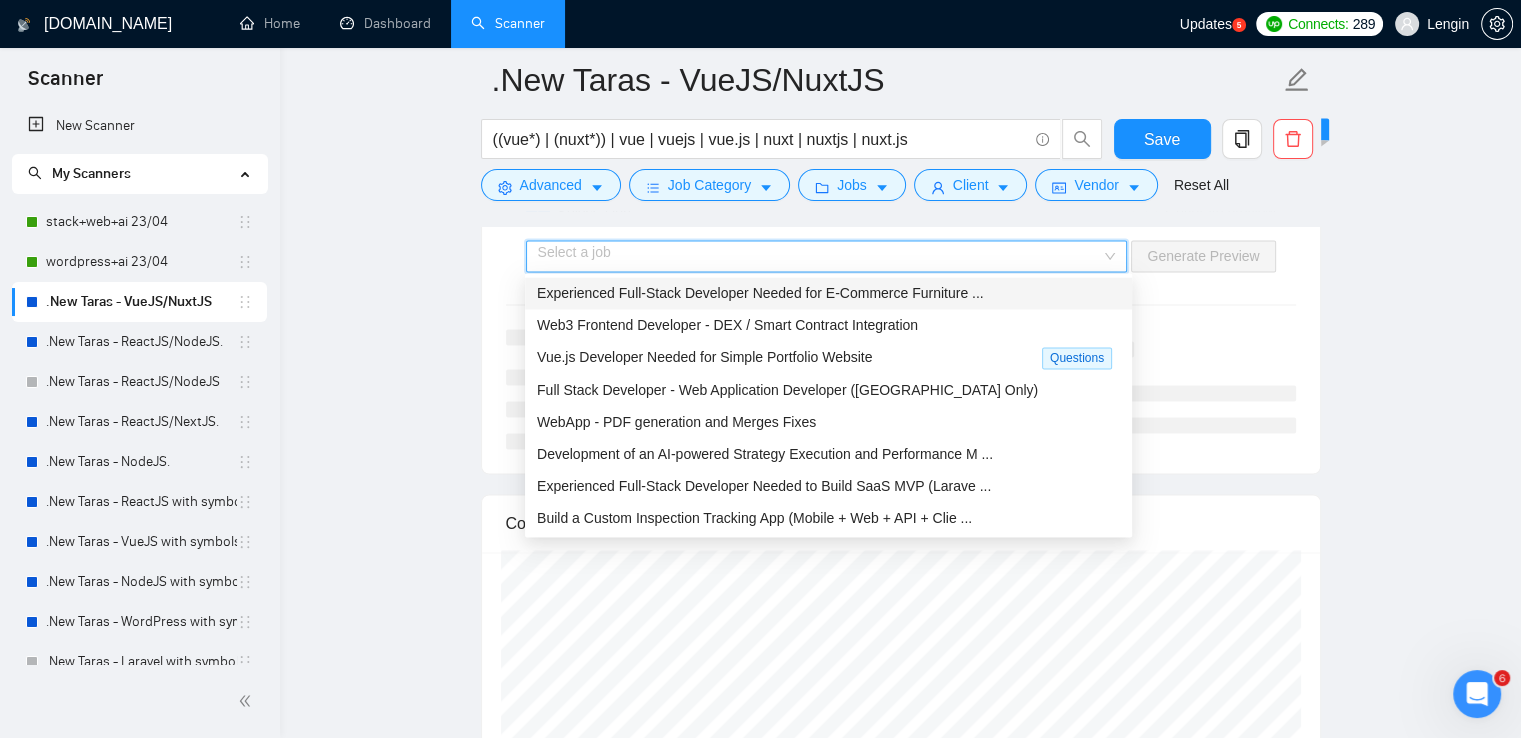 click on "Experienced Full-Stack Developer Needed for E-Commerce Furniture  ..." at bounding box center [760, 293] 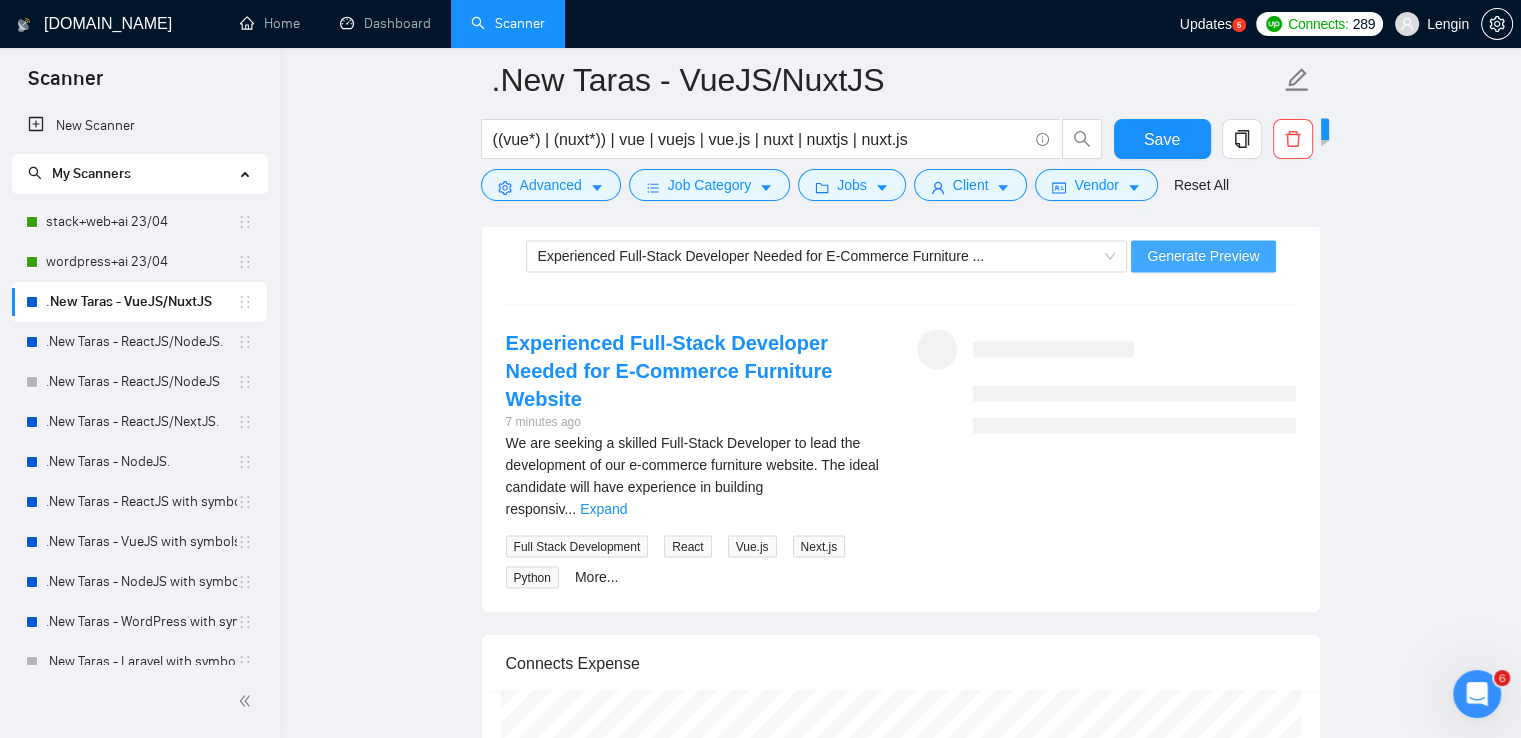 click on "Generate Preview" at bounding box center (1203, 256) 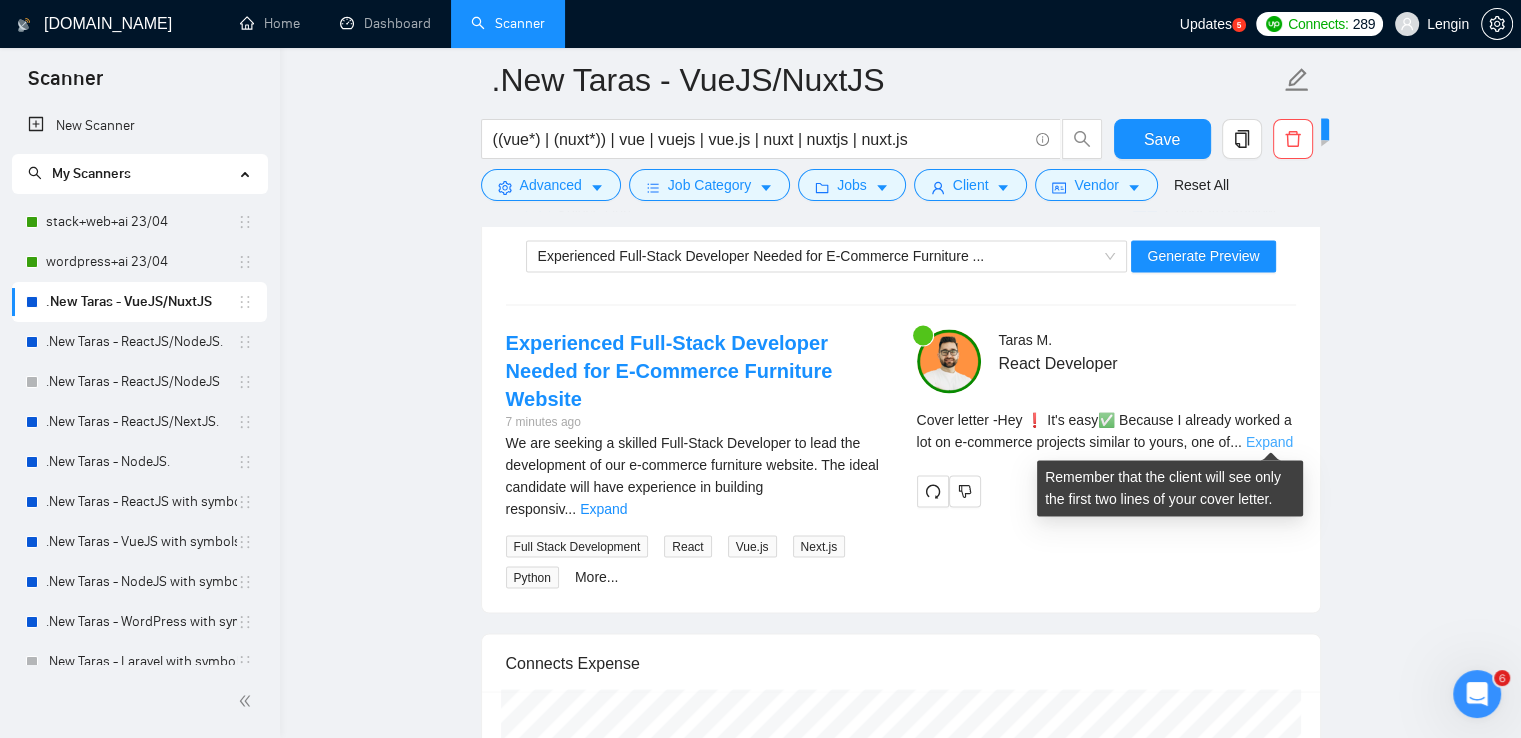 click on "Expand" at bounding box center (1269, 442) 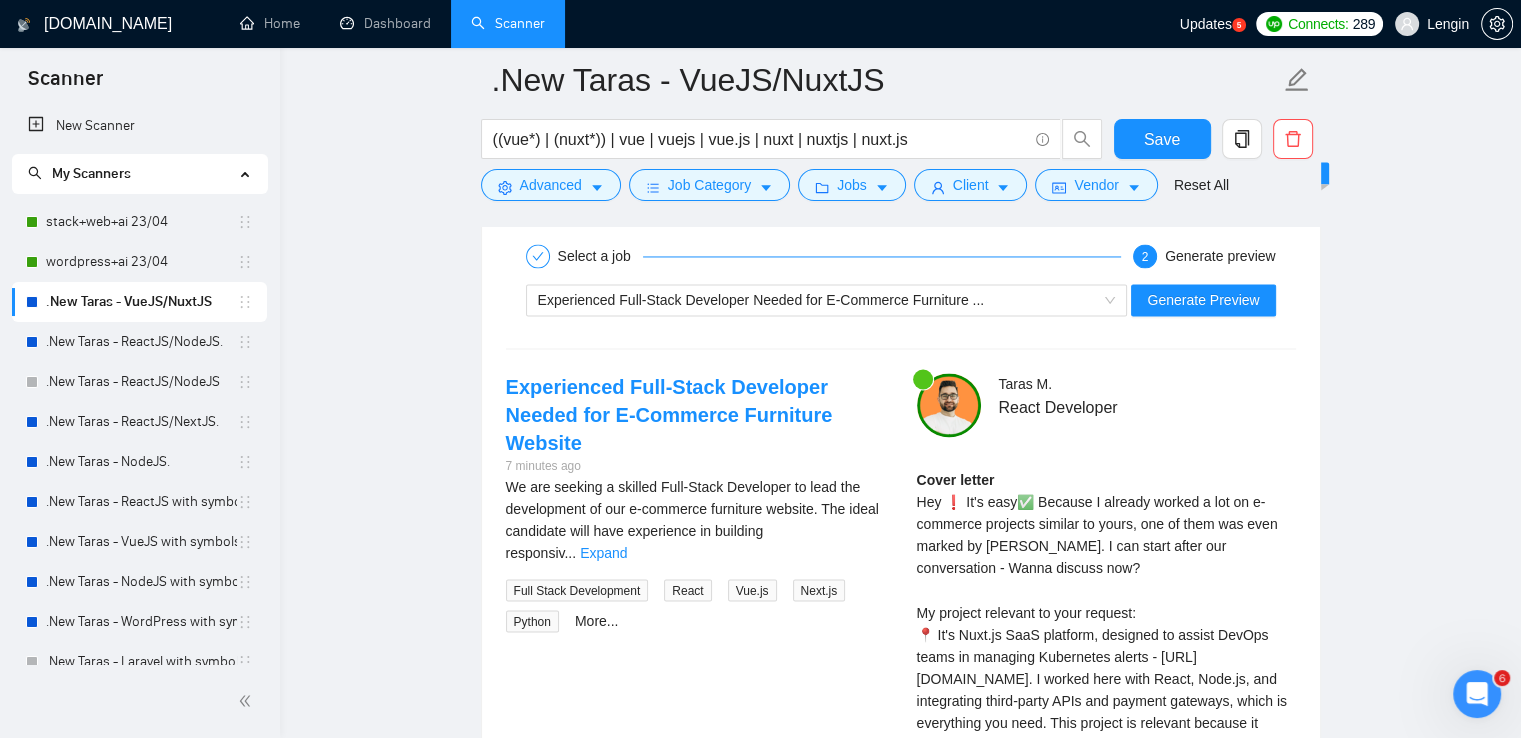 scroll, scrollTop: 3212, scrollLeft: 0, axis: vertical 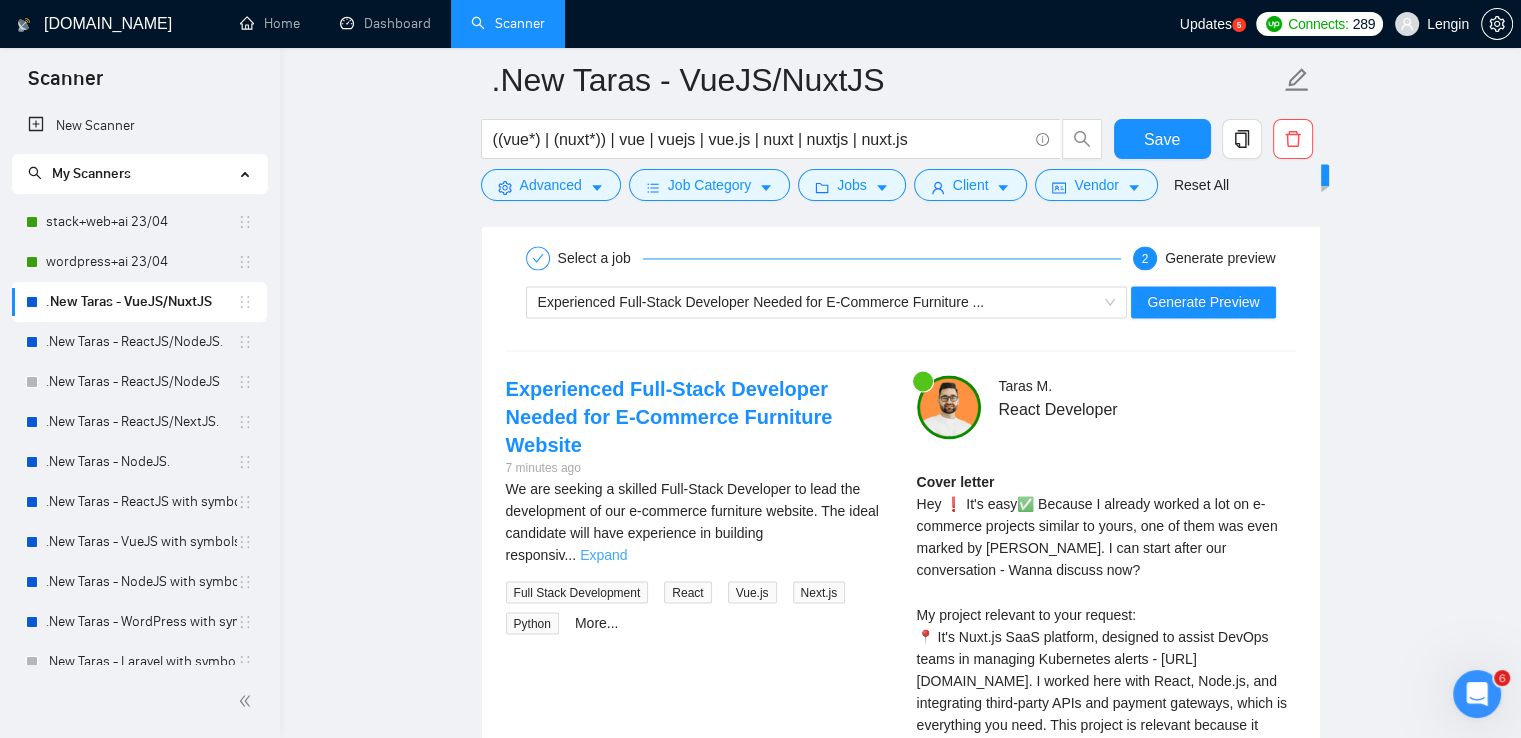 click on "Expand" at bounding box center (603, 555) 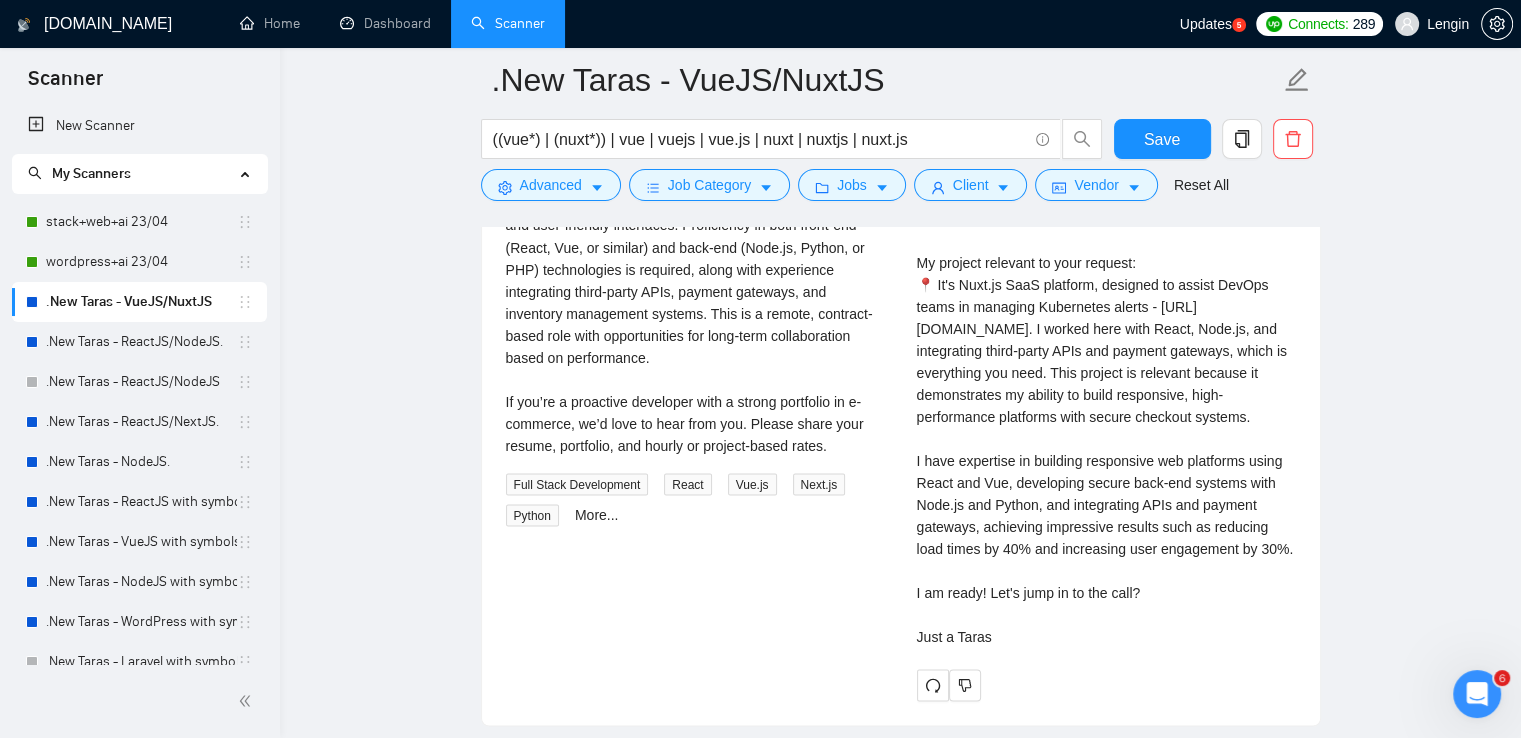 scroll, scrollTop: 3566, scrollLeft: 0, axis: vertical 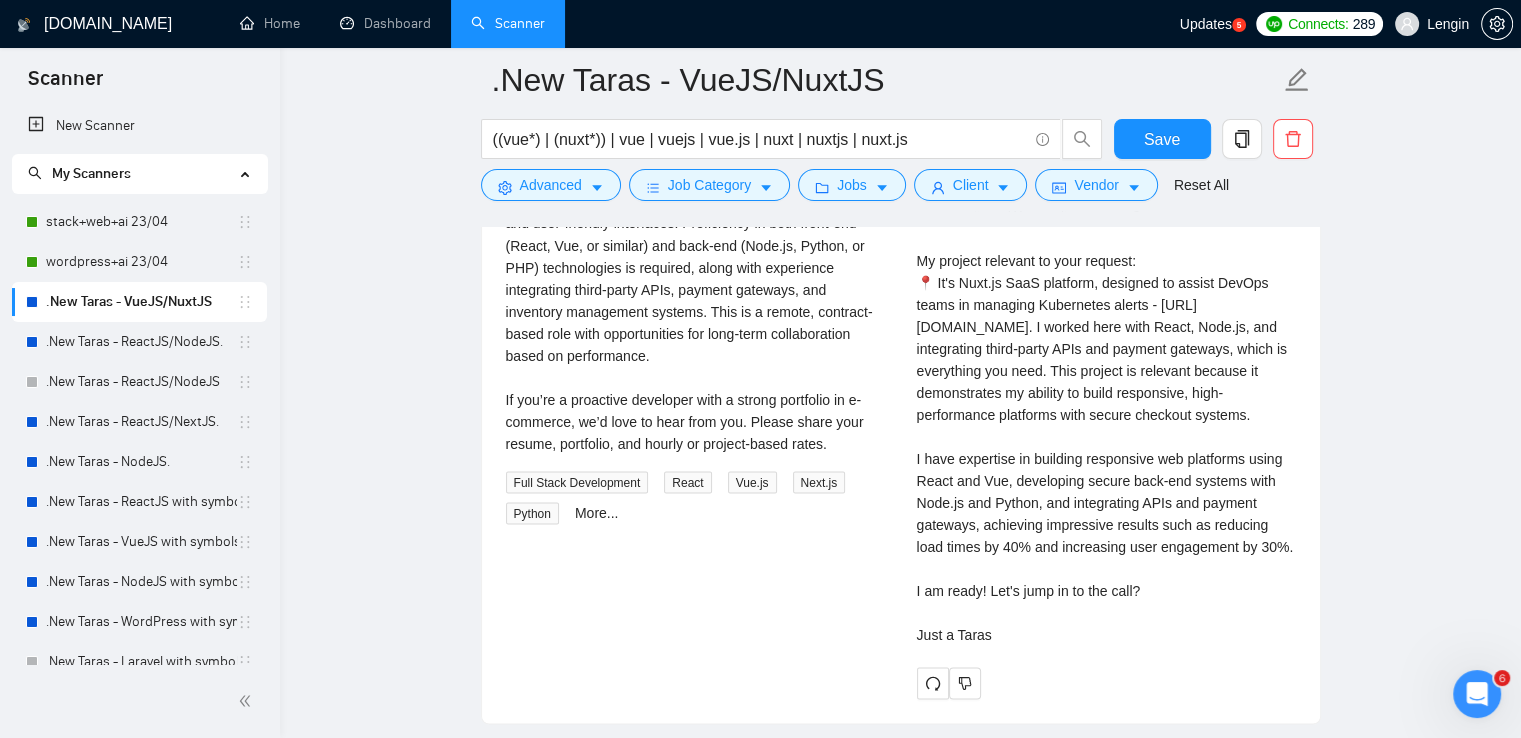 drag, startPoint x: 1084, startPoint y: 340, endPoint x: 1052, endPoint y: 643, distance: 304.6851 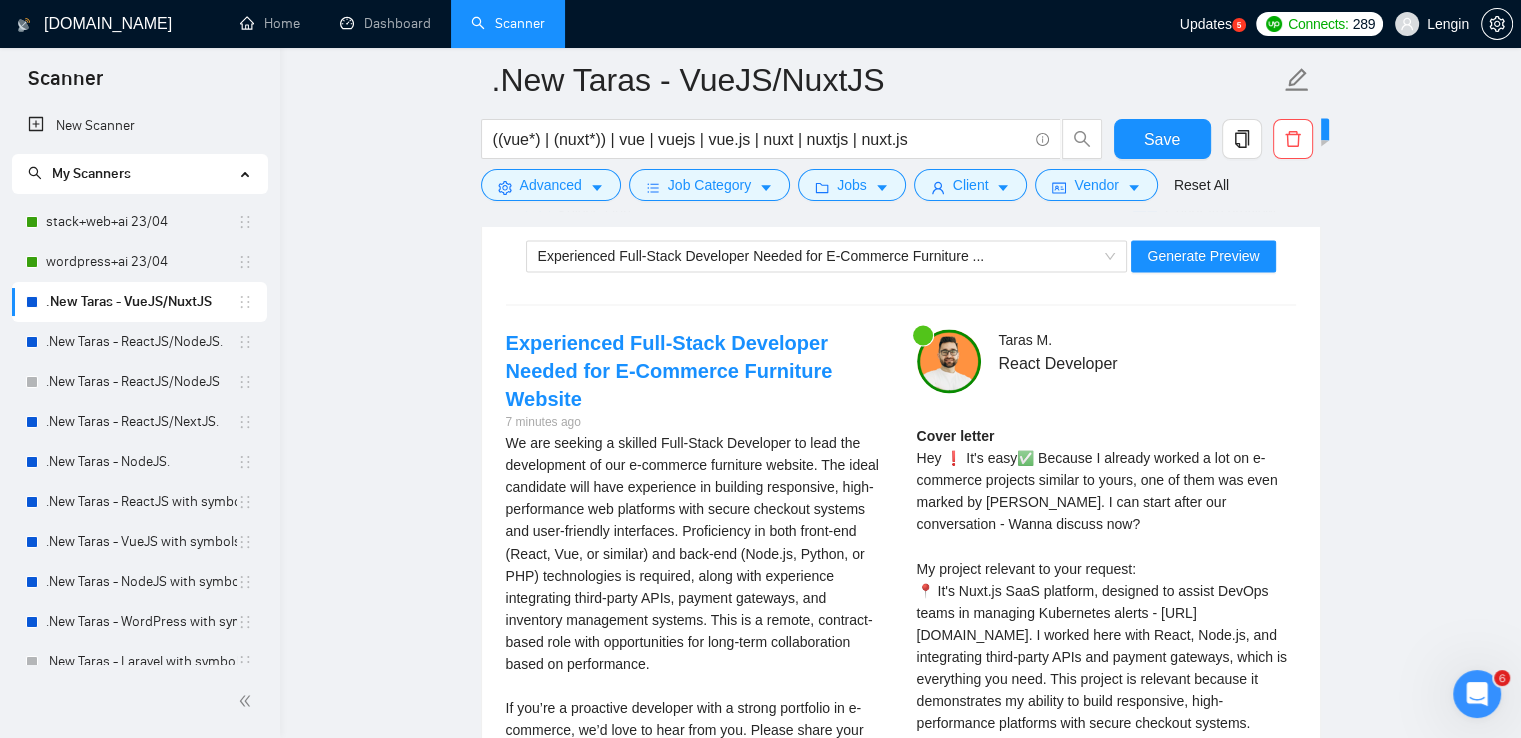scroll, scrollTop: 3256, scrollLeft: 0, axis: vertical 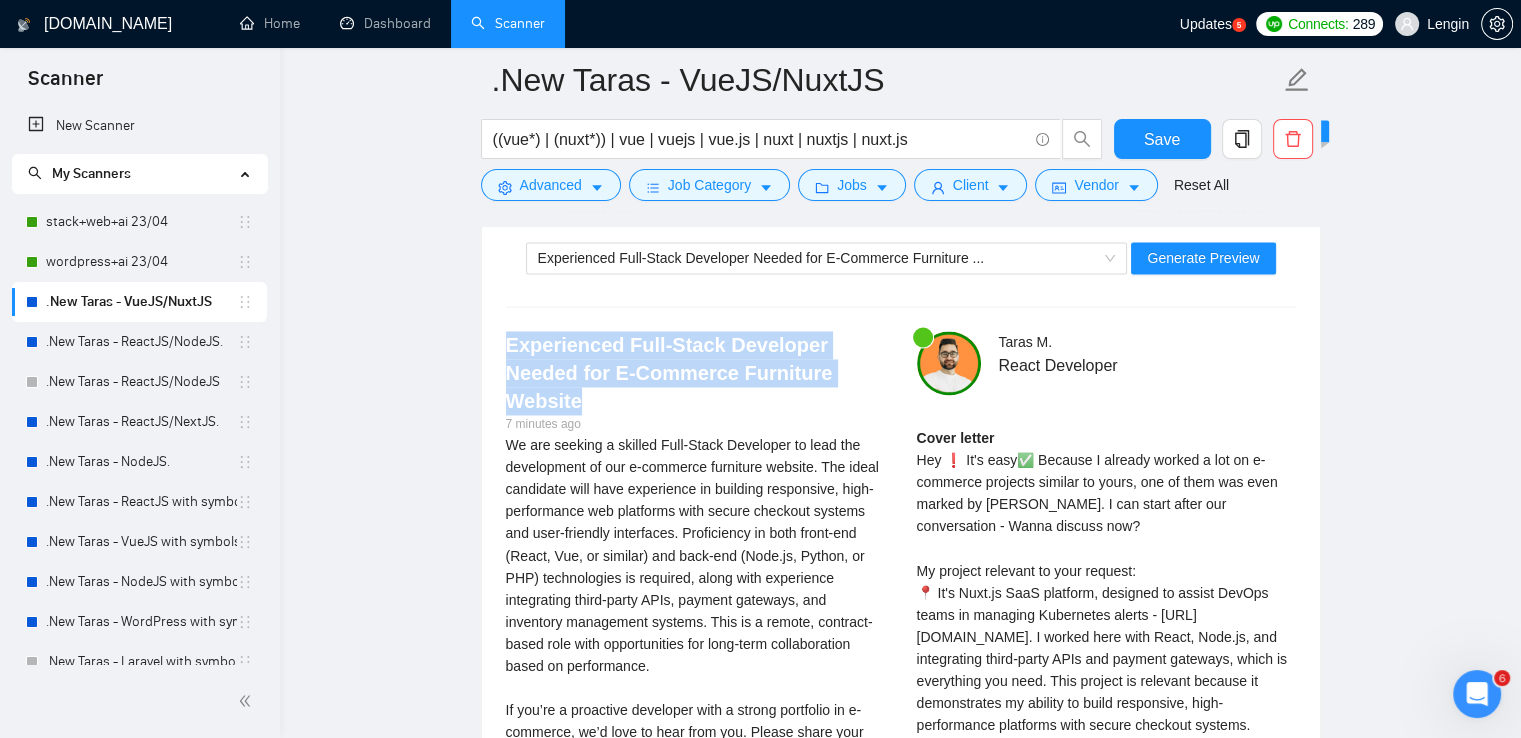 drag, startPoint x: 825, startPoint y: 372, endPoint x: 509, endPoint y: 352, distance: 316.6323 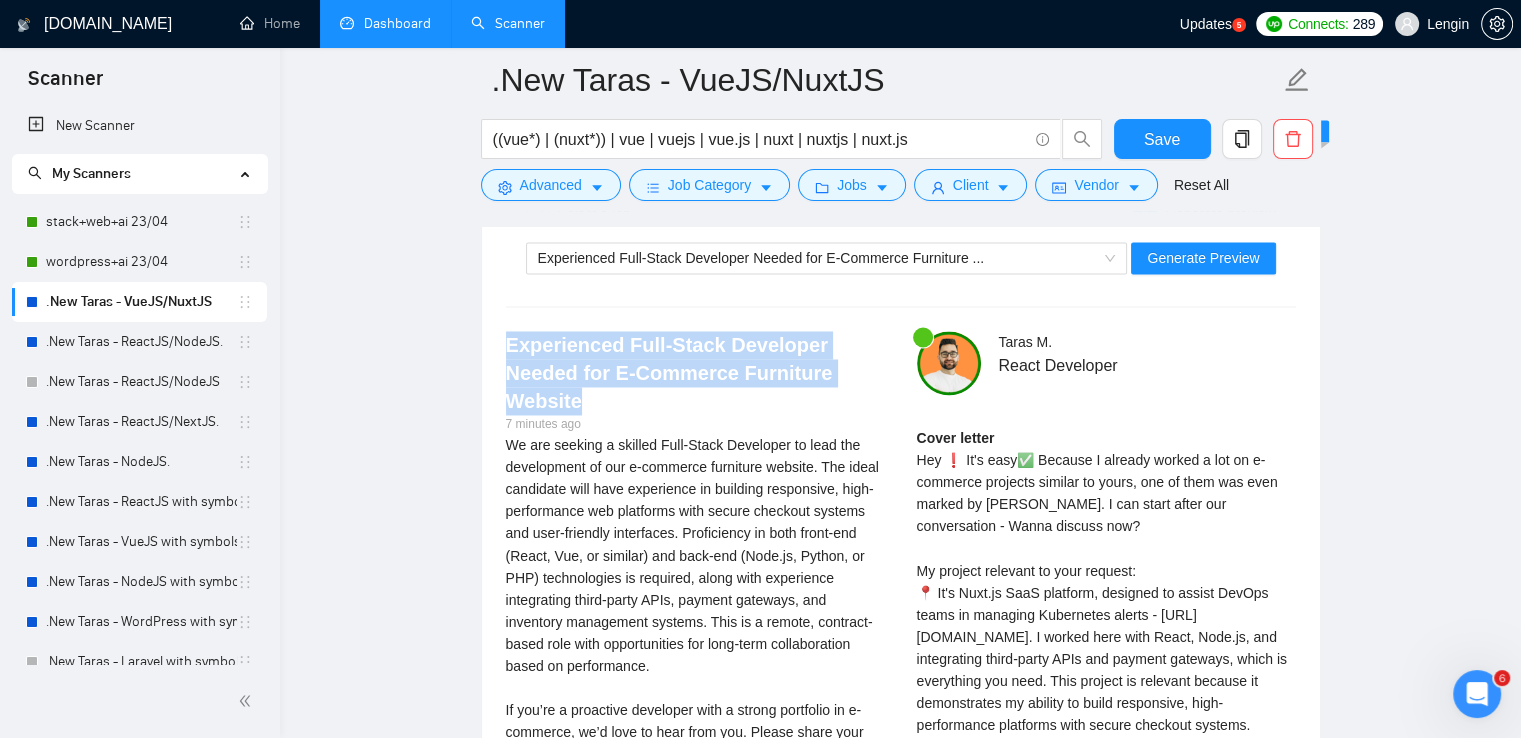 click on "Dashboard" at bounding box center (385, 23) 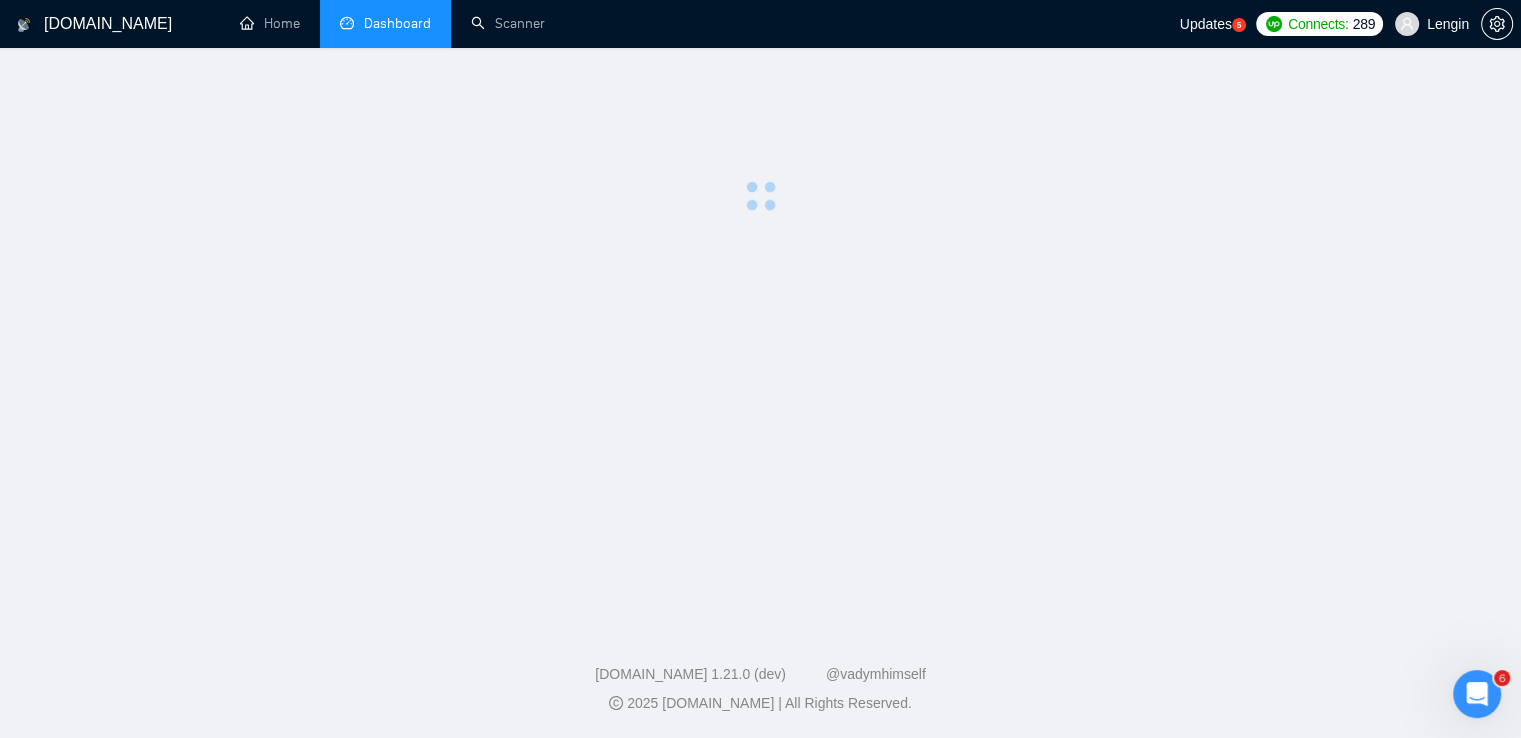 scroll, scrollTop: 0, scrollLeft: 0, axis: both 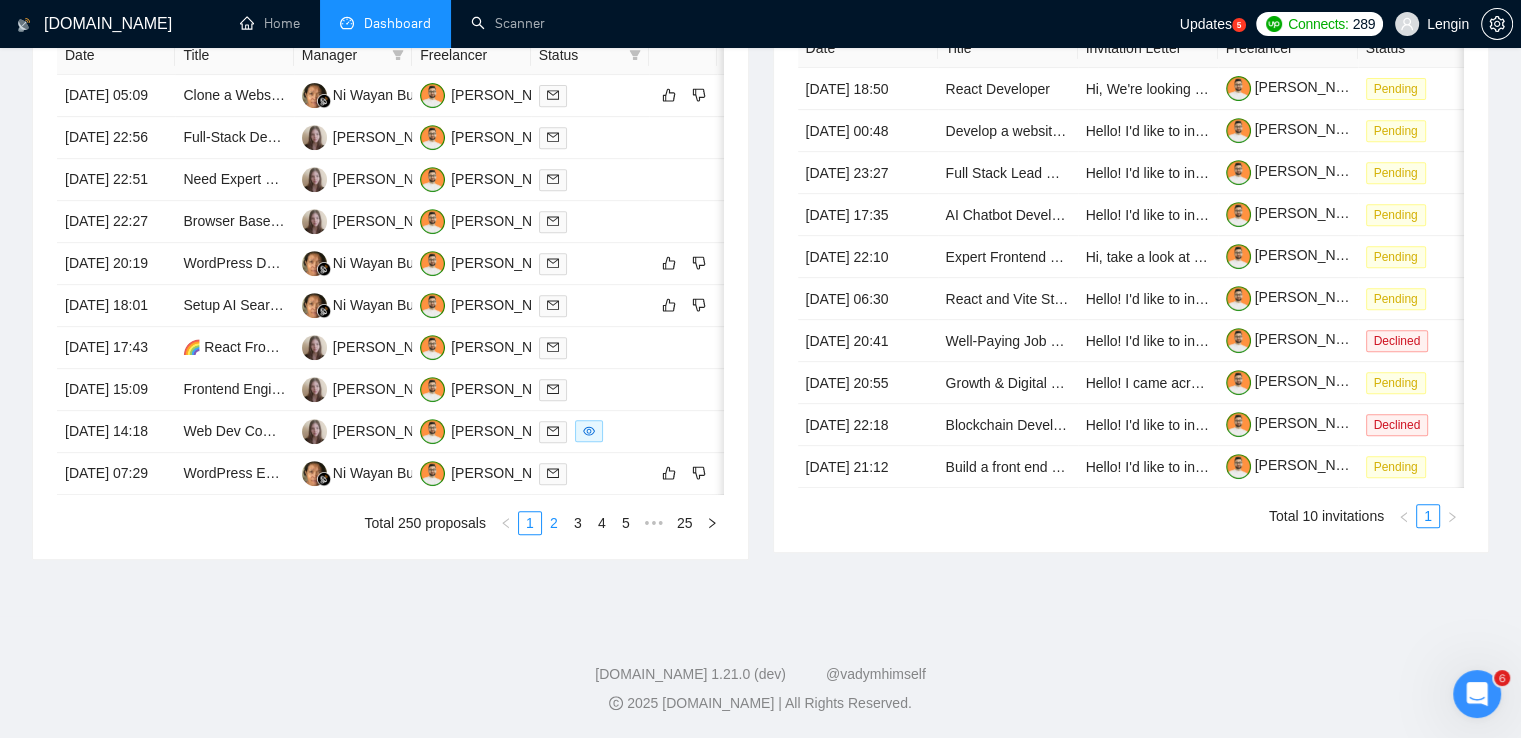 click on "2" at bounding box center (554, 523) 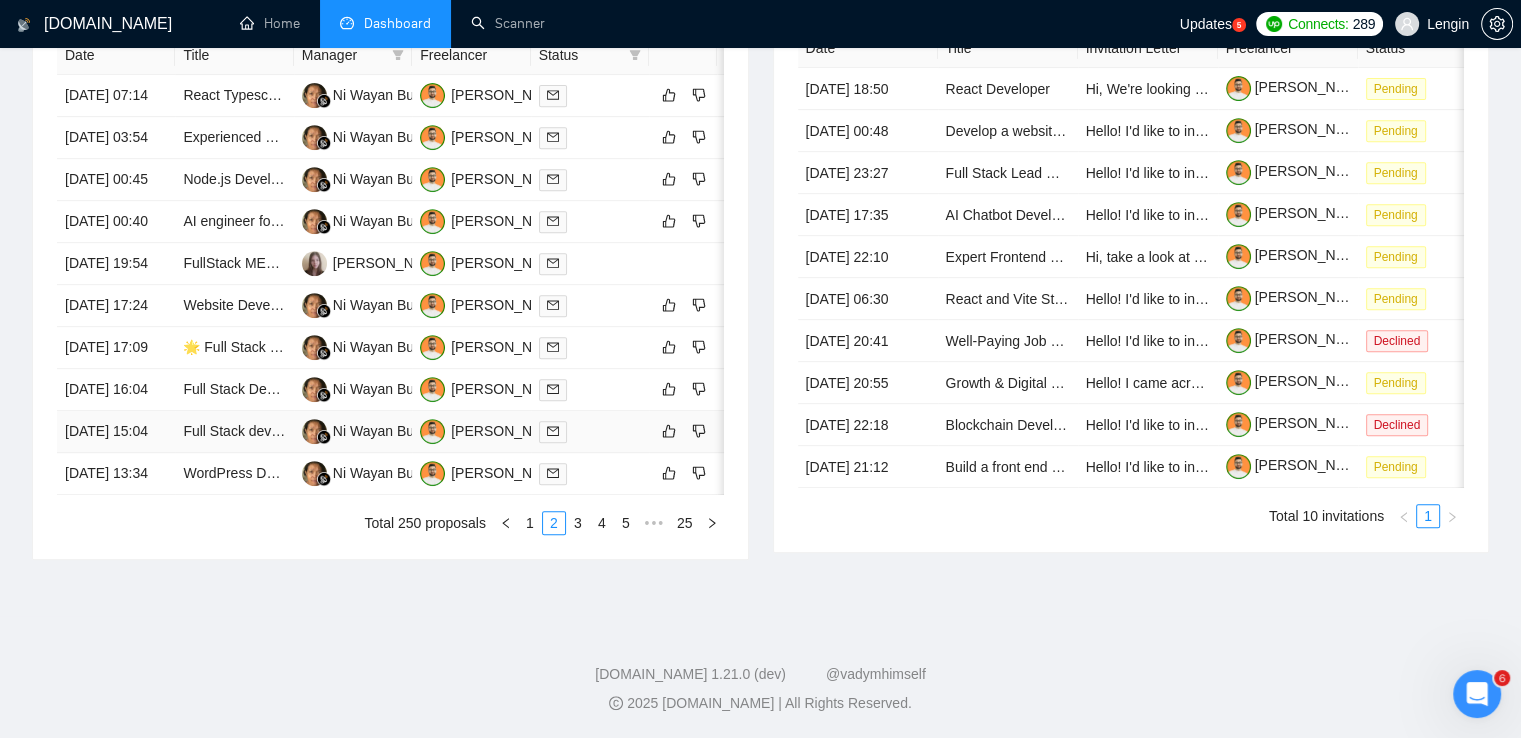 scroll, scrollTop: 883, scrollLeft: 0, axis: vertical 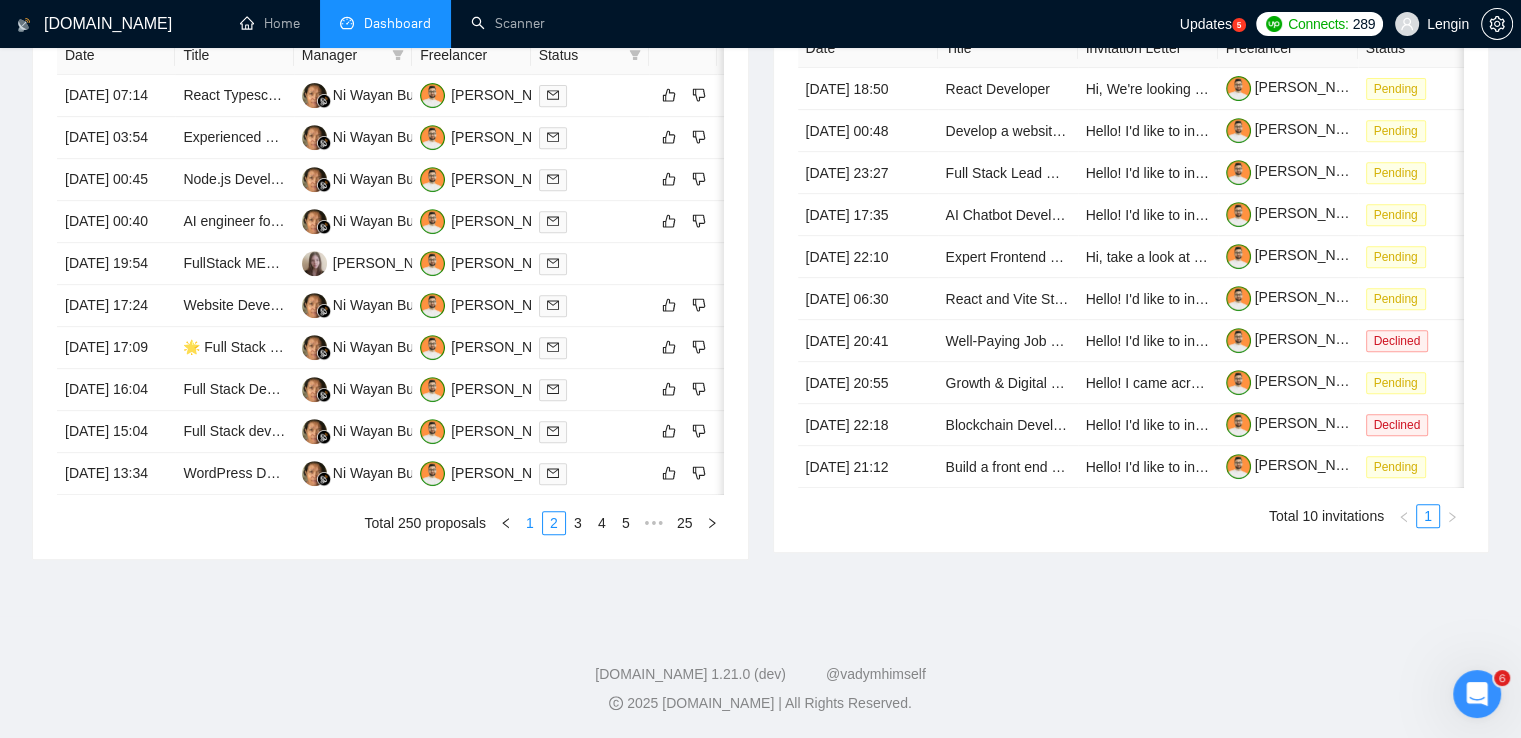 click on "1" at bounding box center (530, 523) 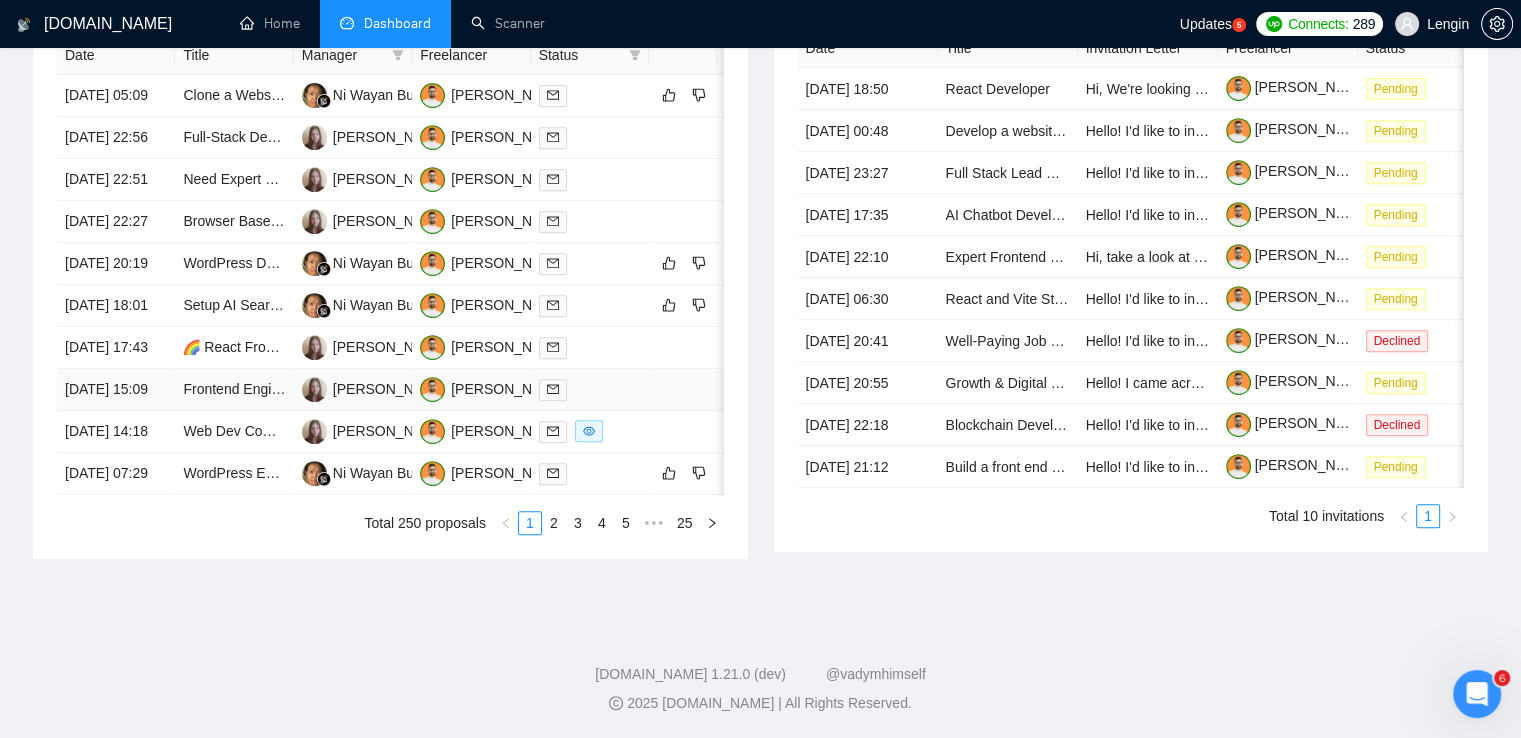 scroll, scrollTop: 896, scrollLeft: 0, axis: vertical 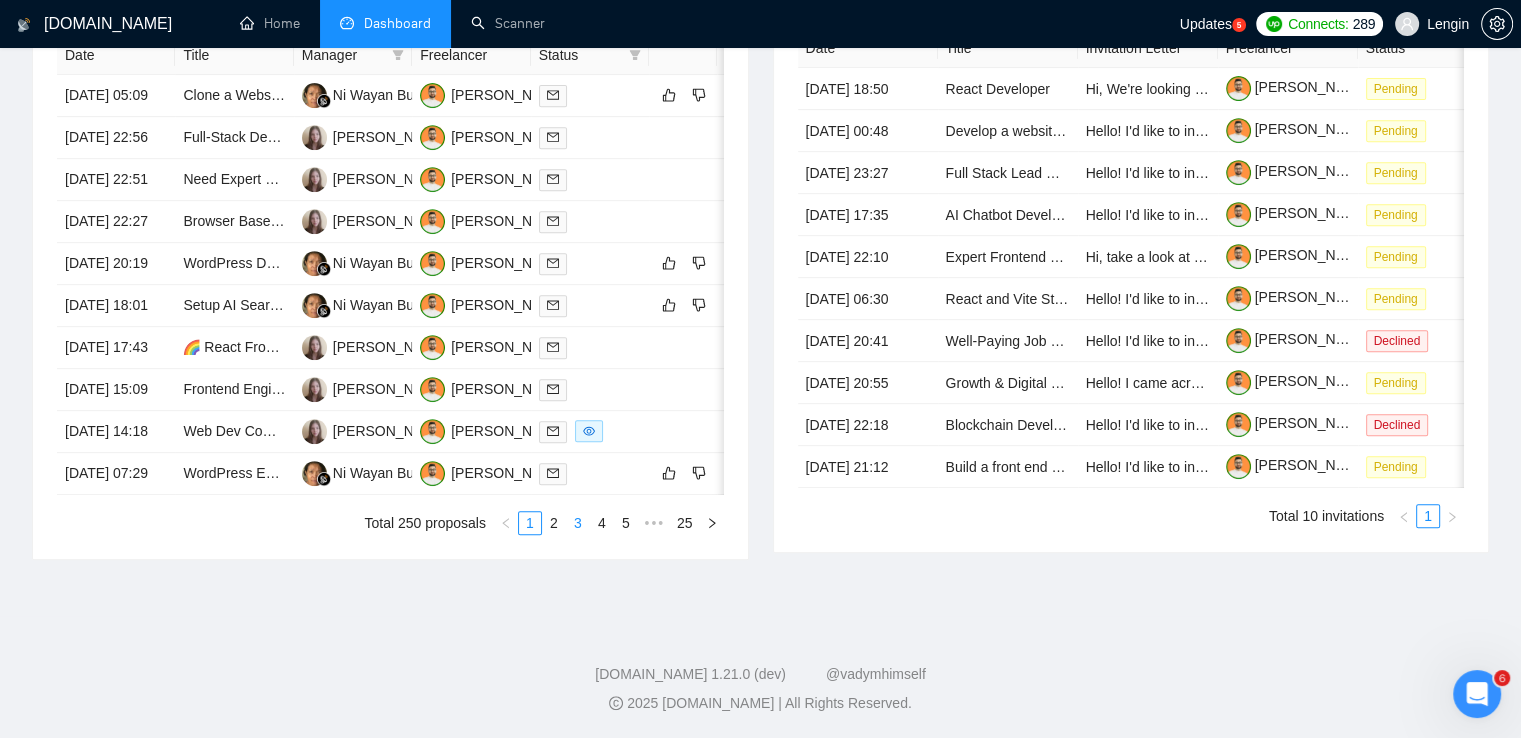 click on "3" at bounding box center [578, 523] 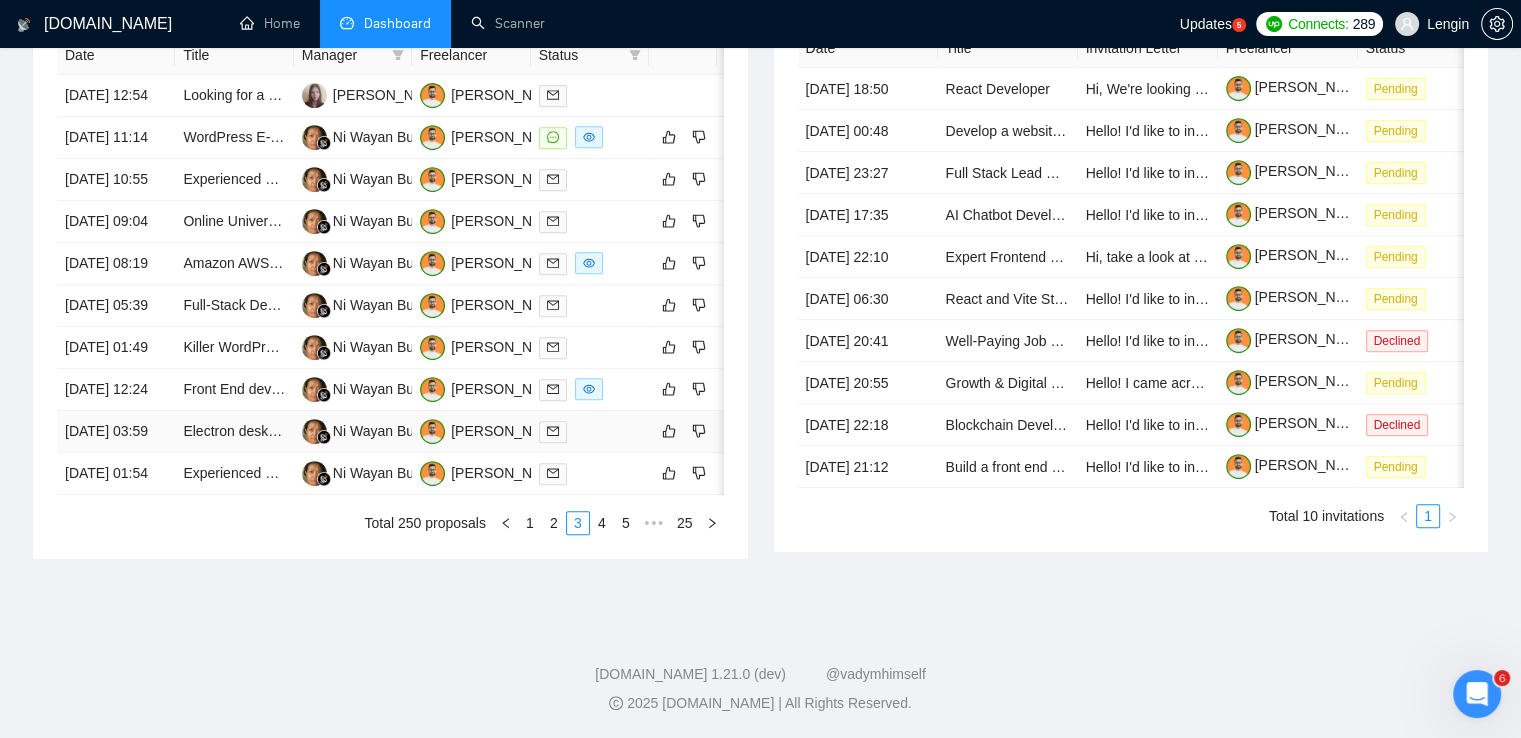 scroll, scrollTop: 882, scrollLeft: 0, axis: vertical 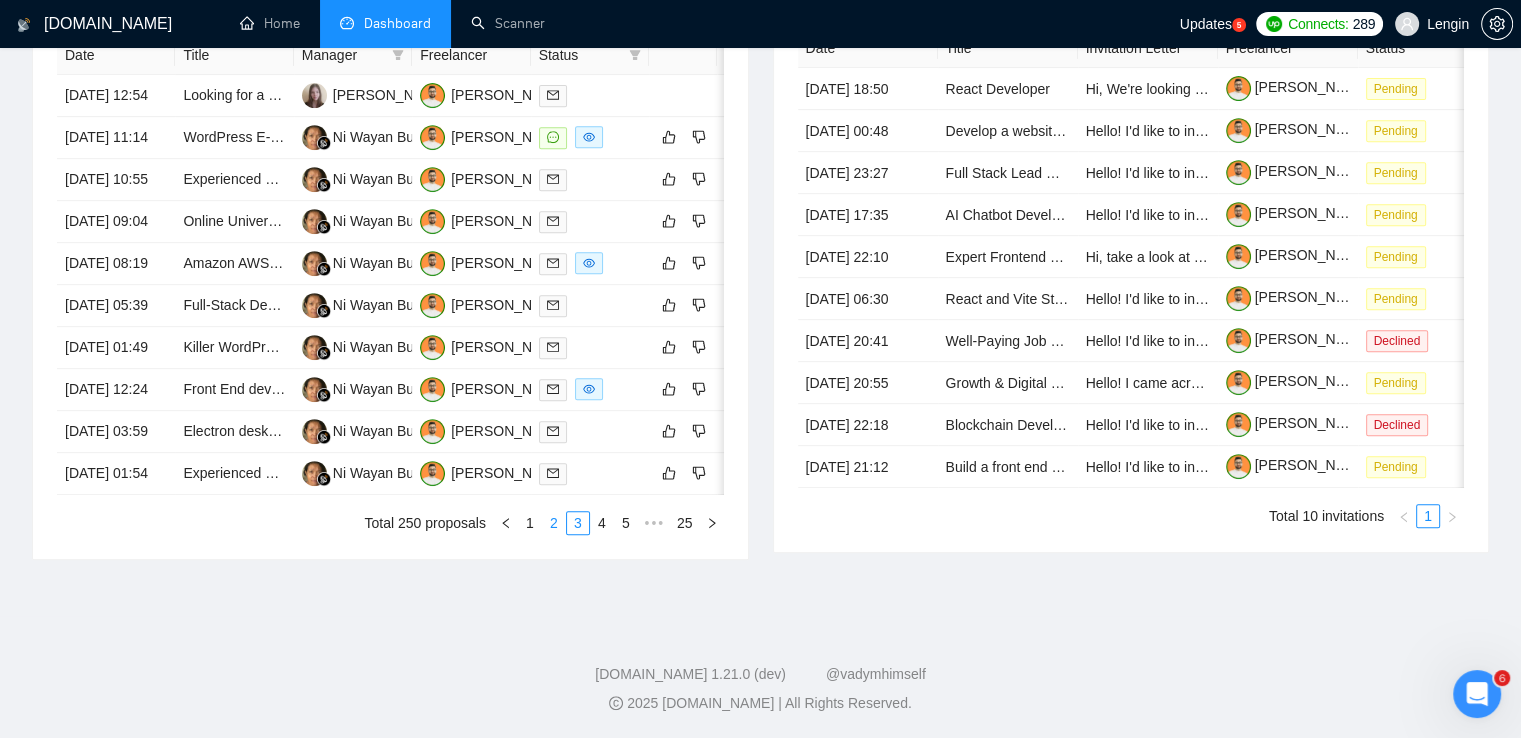 click on "2" at bounding box center (554, 523) 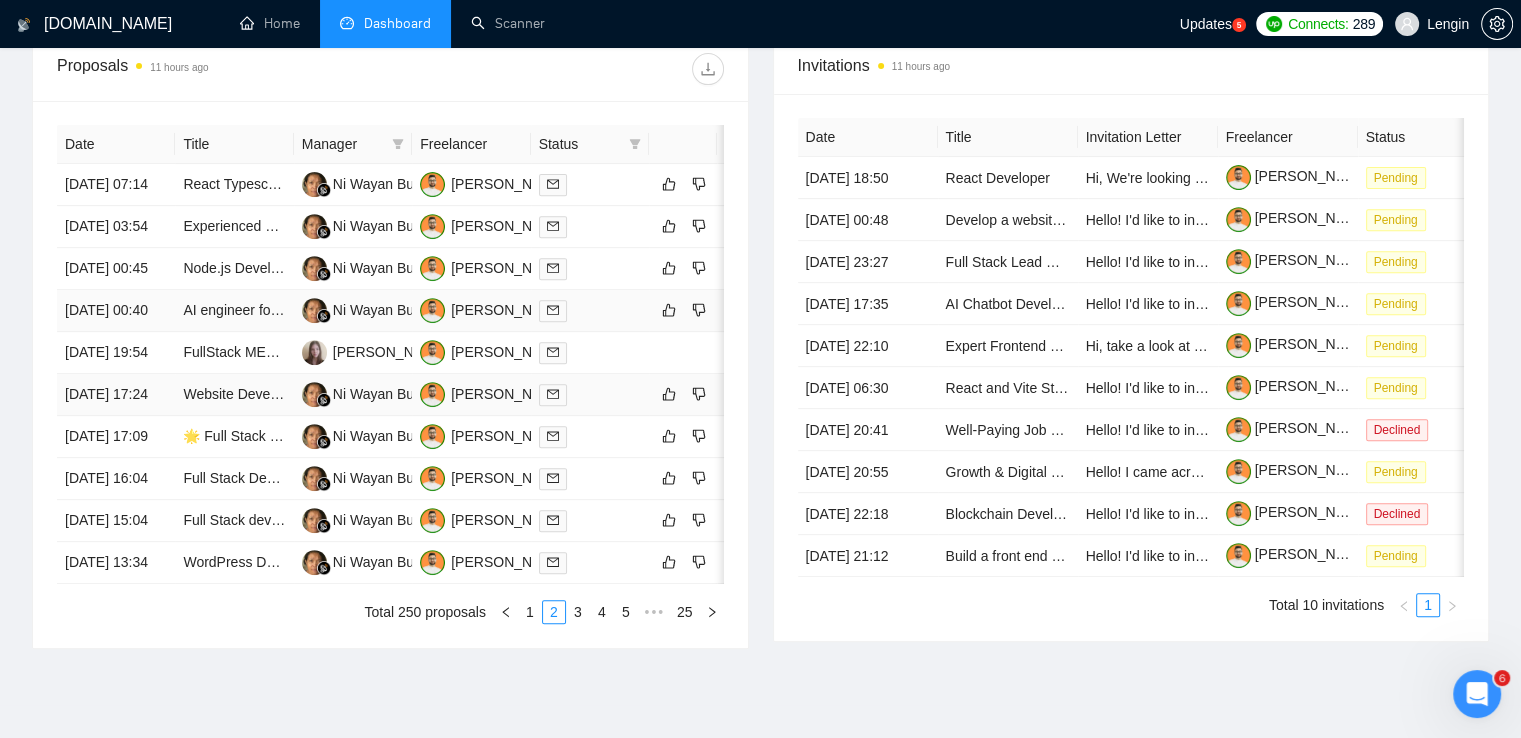 scroll, scrollTop: 756, scrollLeft: 0, axis: vertical 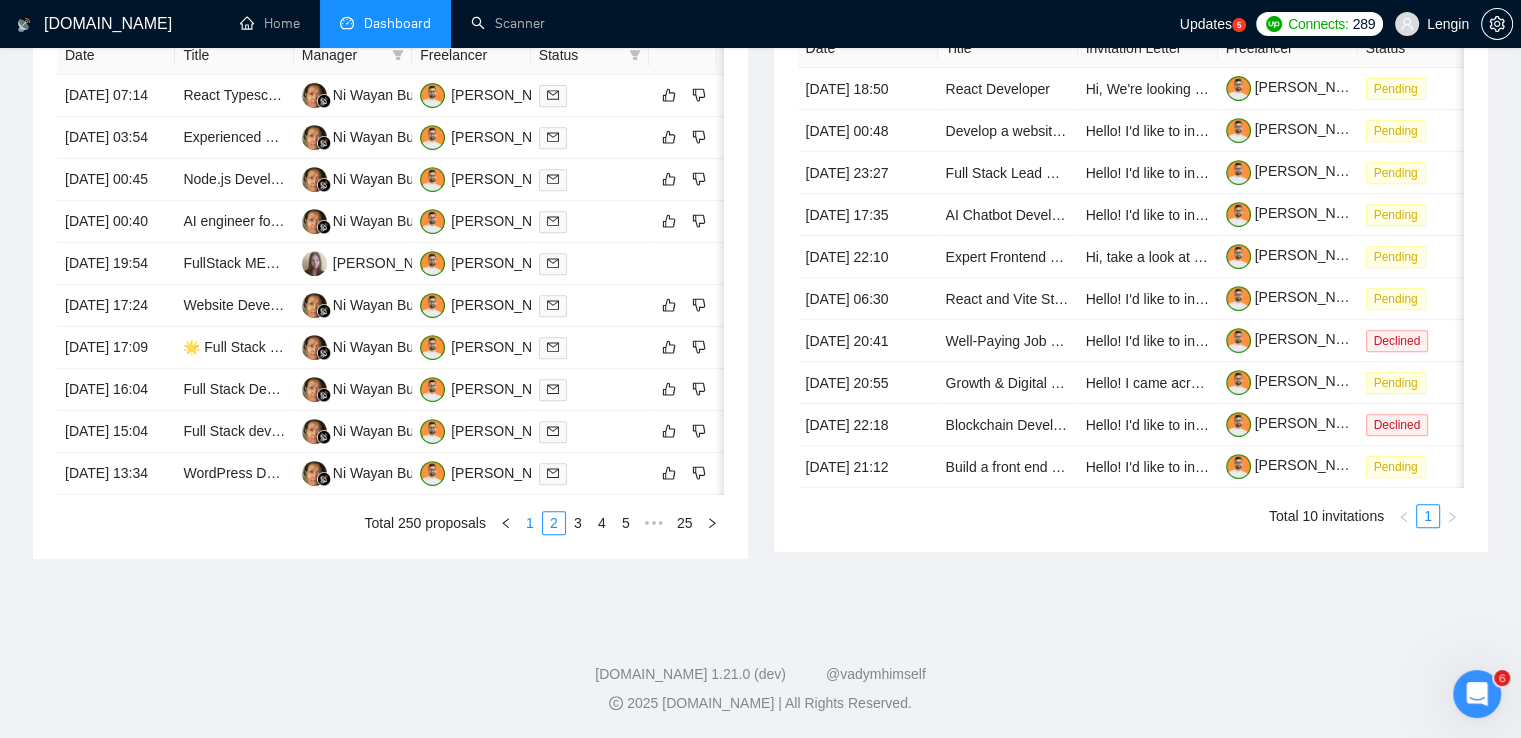 click on "1" at bounding box center [530, 523] 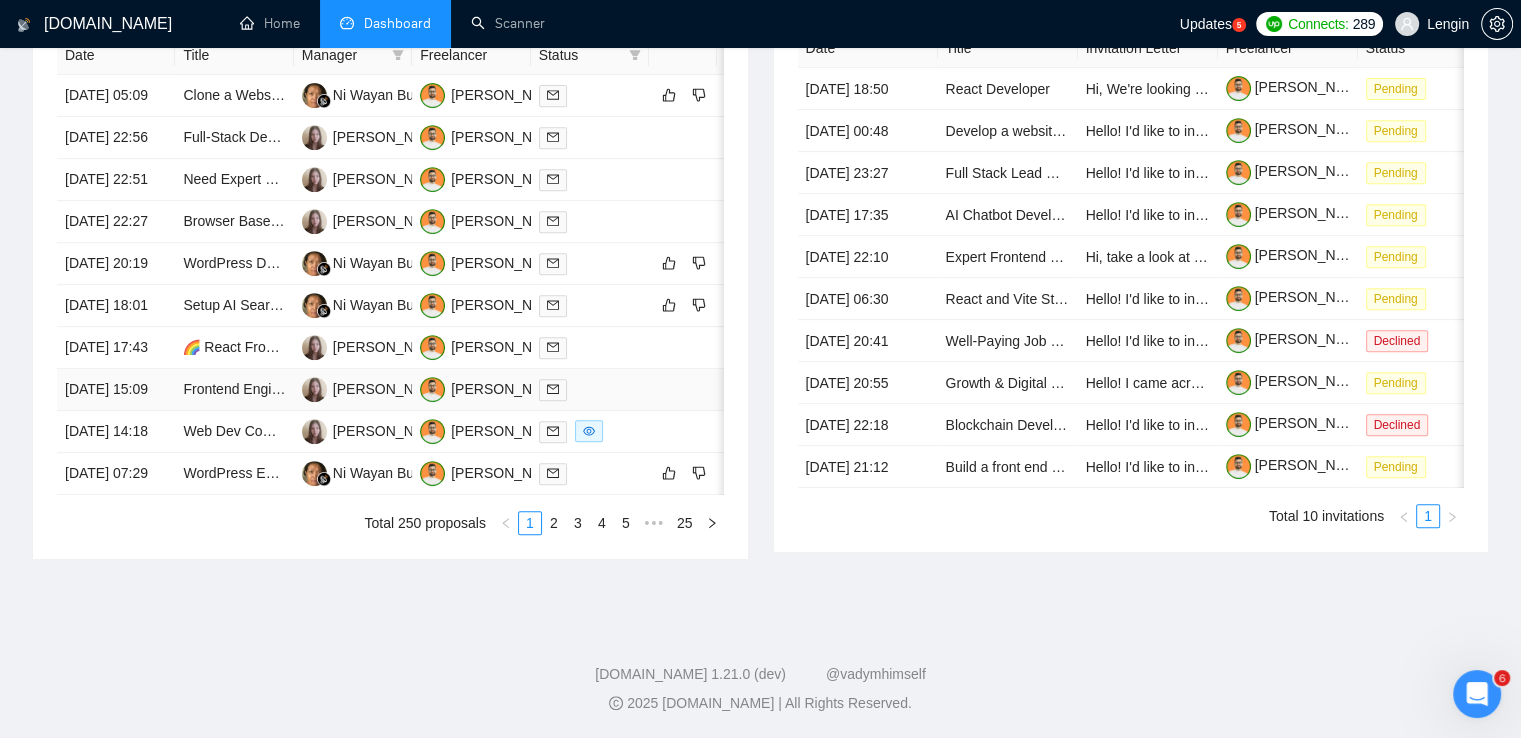 click on "Frontend Engineer  - React and Next.js" at bounding box center (234, 390) 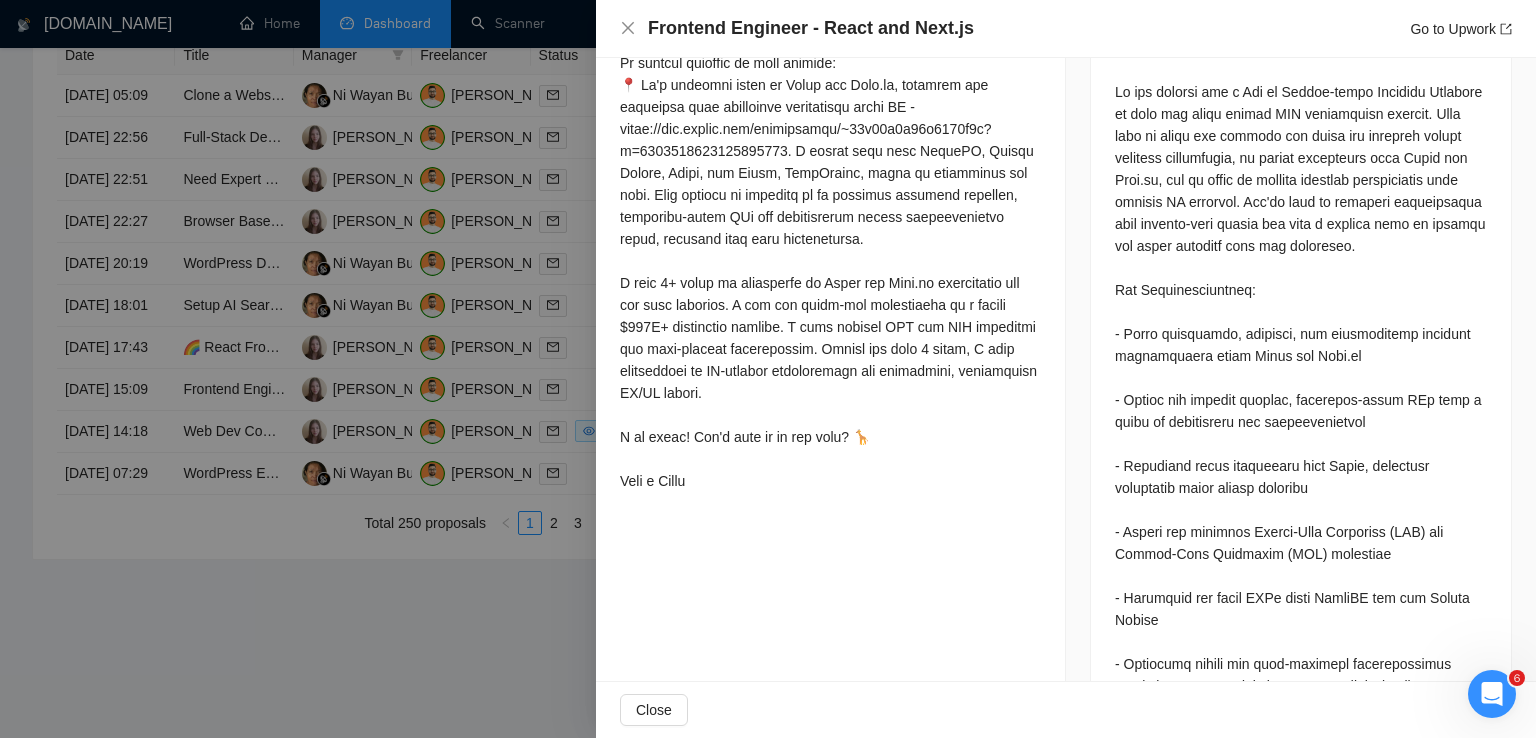 scroll, scrollTop: 0, scrollLeft: 0, axis: both 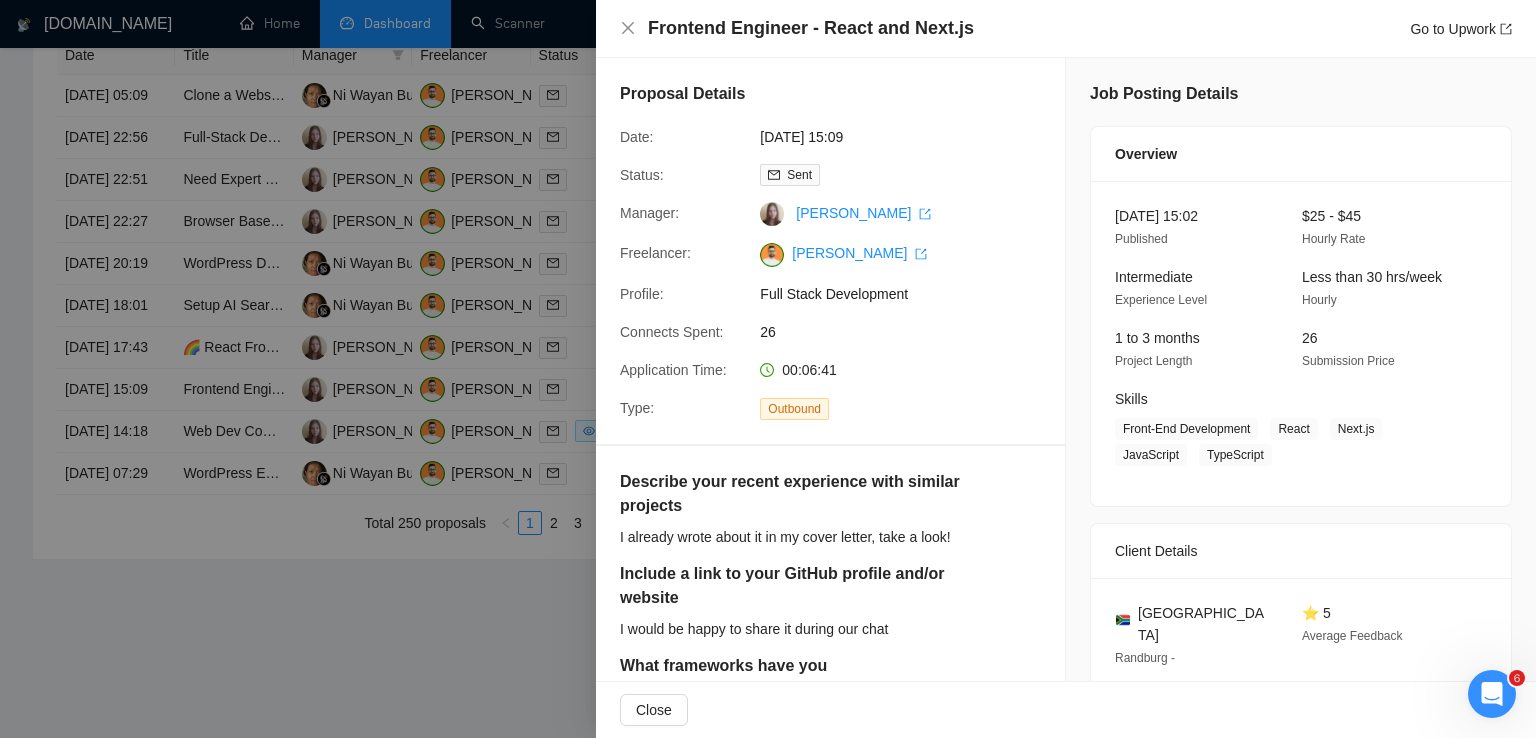 click on "Frontend Engineer  - React and Next.js Go to Upwork" at bounding box center (1080, 28) 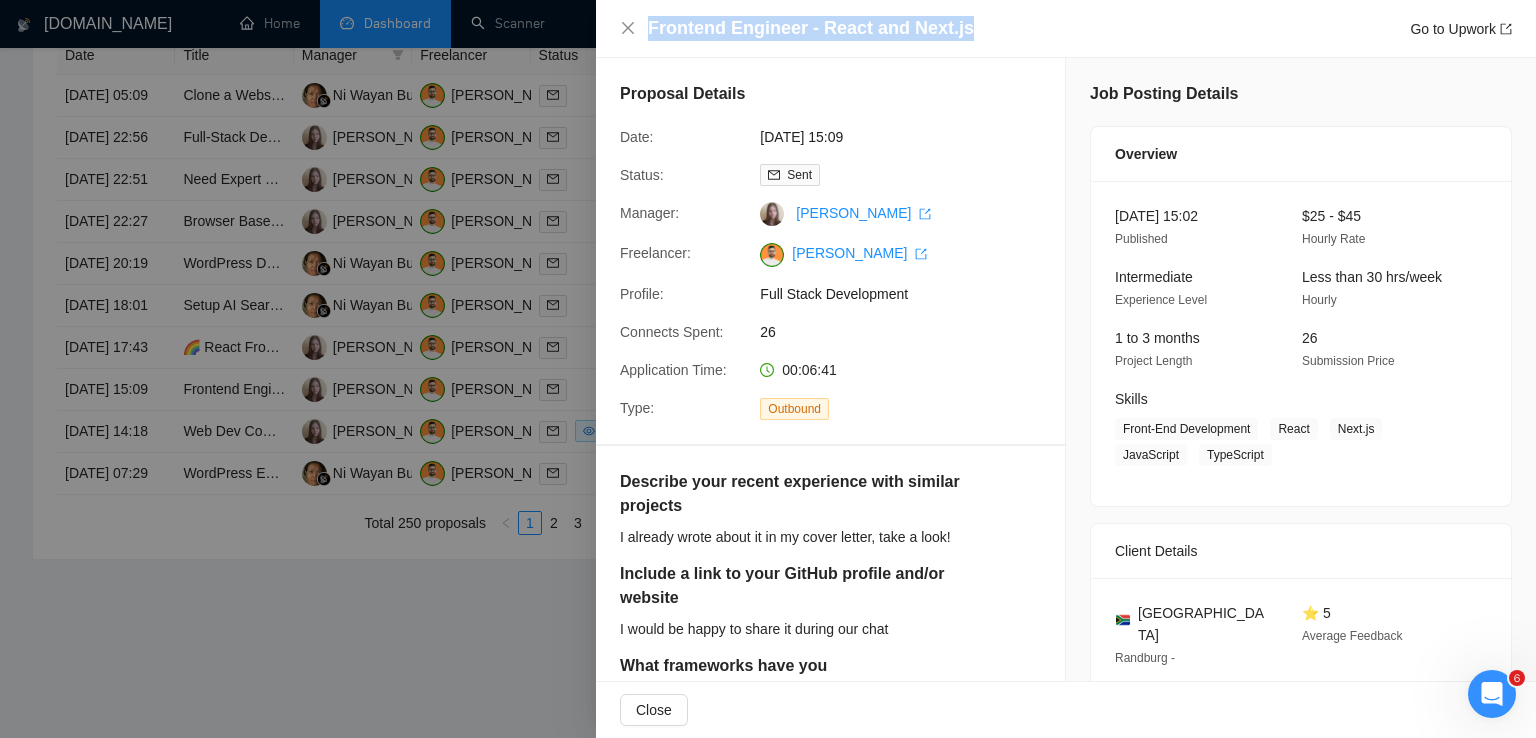drag, startPoint x: 646, startPoint y: 29, endPoint x: 964, endPoint y: 33, distance: 318.02515 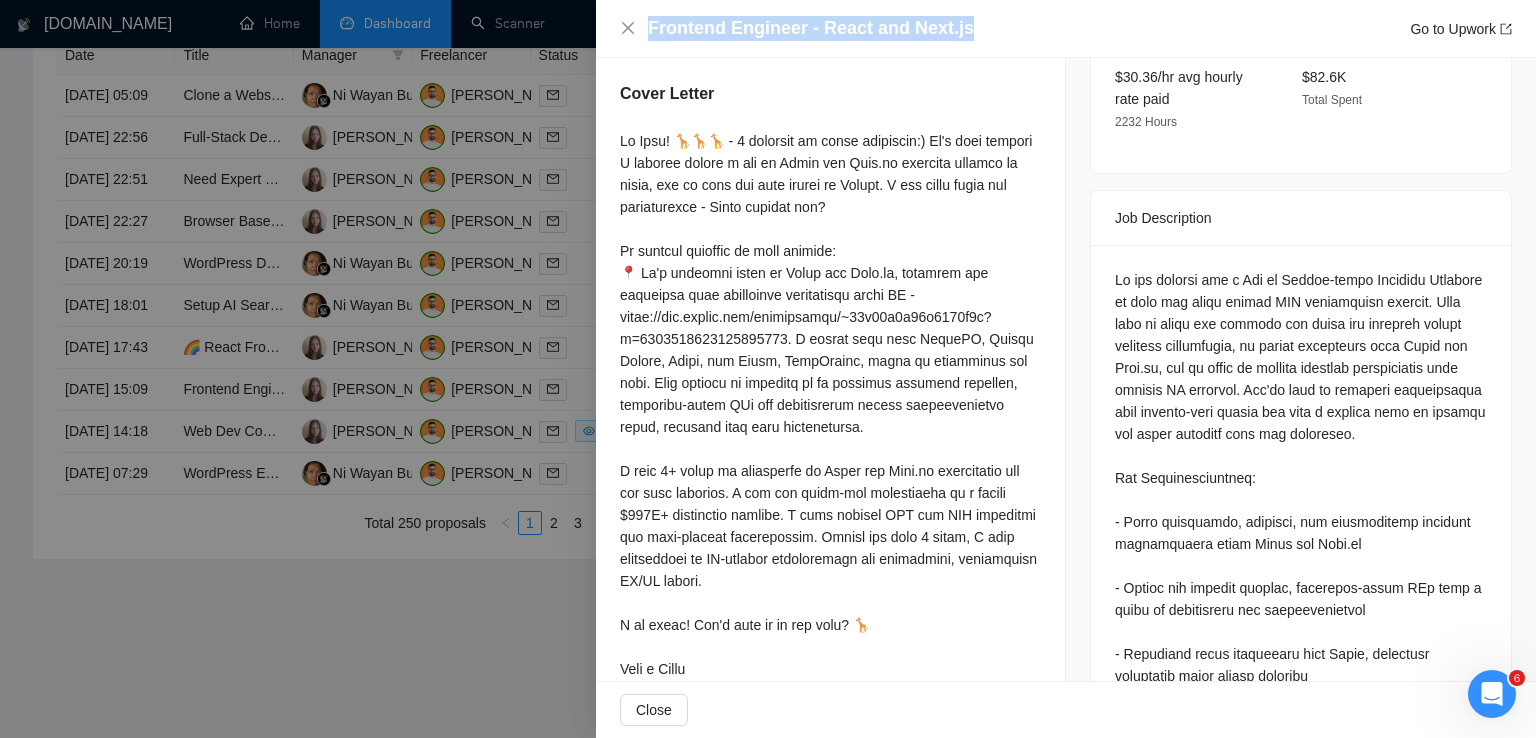 scroll, scrollTop: 679, scrollLeft: 0, axis: vertical 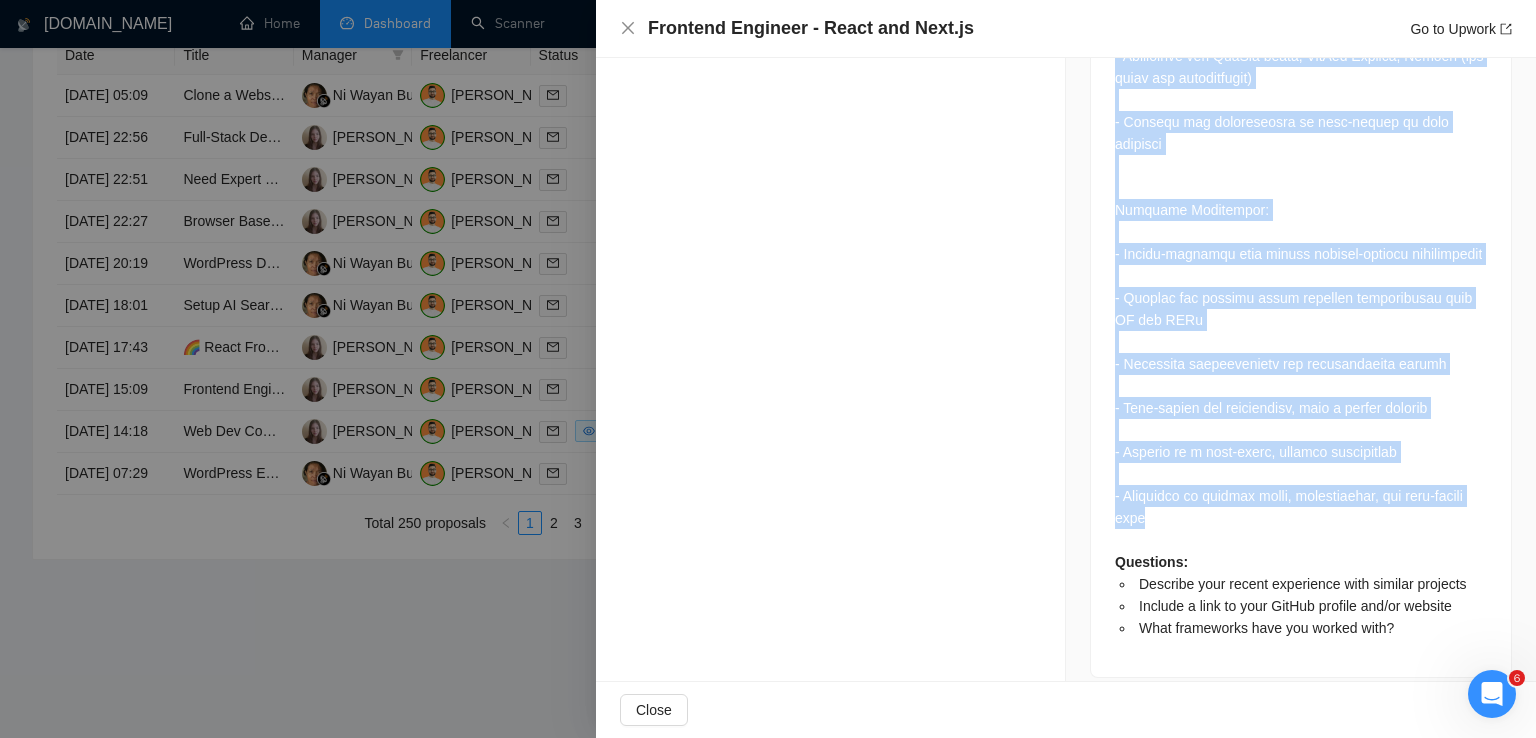 drag, startPoint x: 1108, startPoint y: 257, endPoint x: 1193, endPoint y: 496, distance: 253.66513 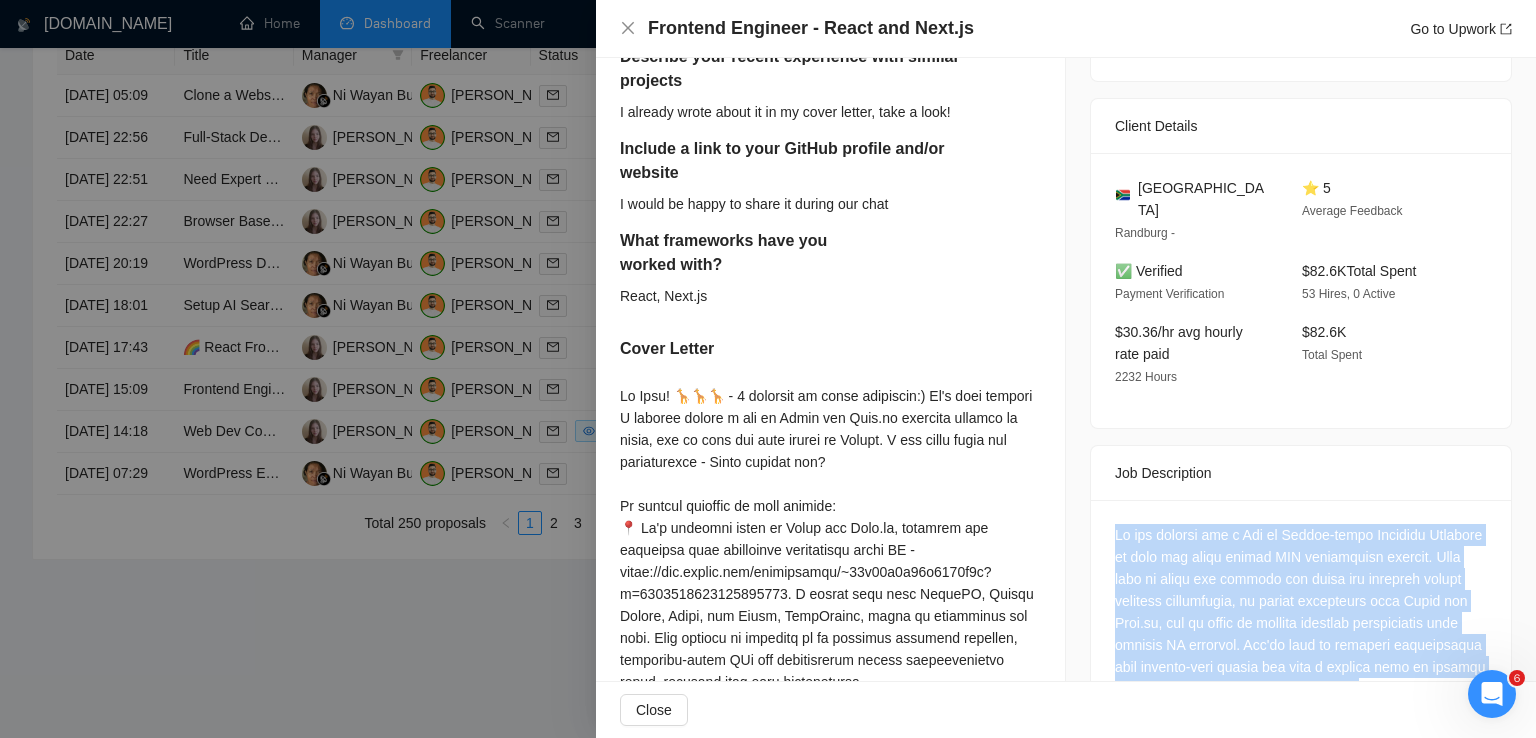 scroll, scrollTop: 405, scrollLeft: 0, axis: vertical 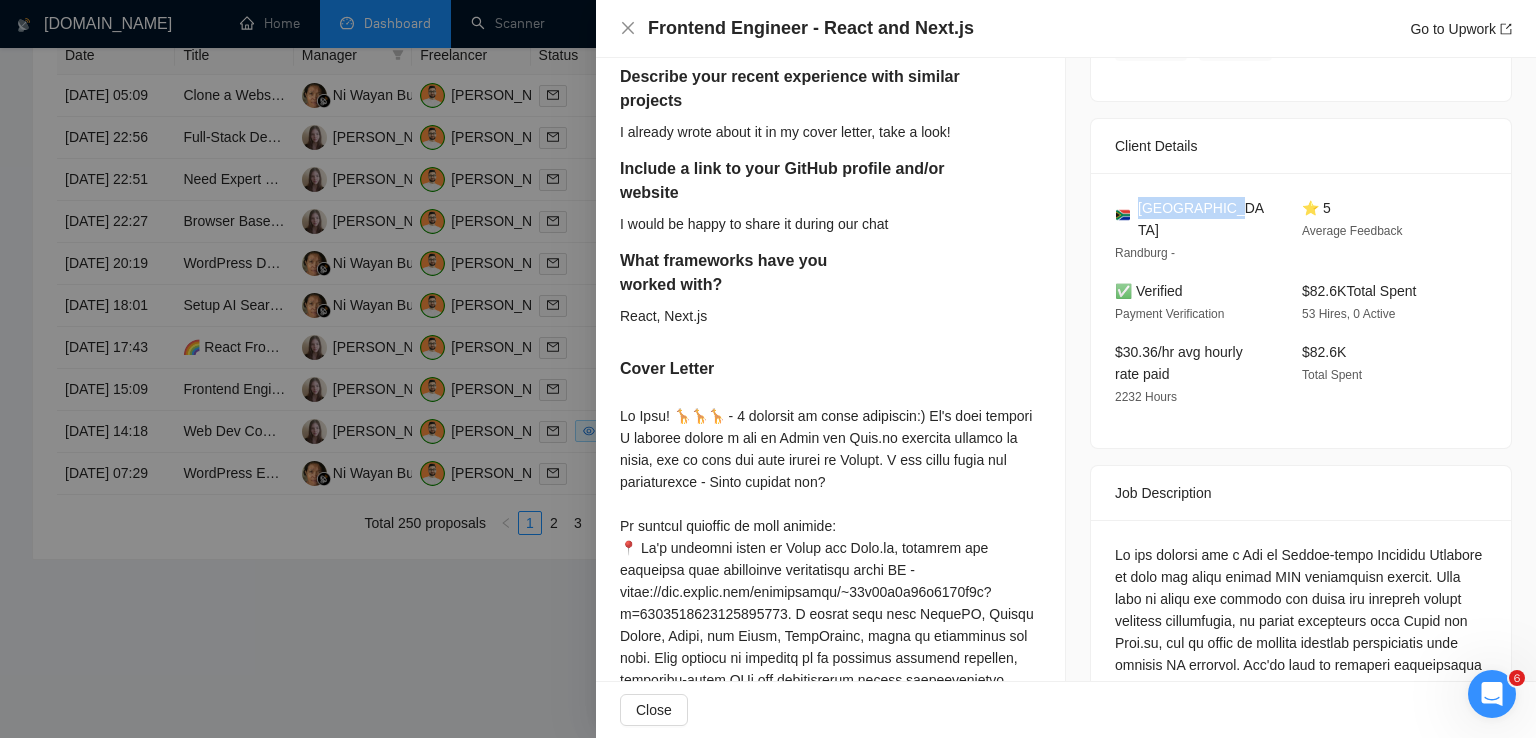 drag, startPoint x: 1218, startPoint y: 208, endPoint x: 1132, endPoint y: 208, distance: 86 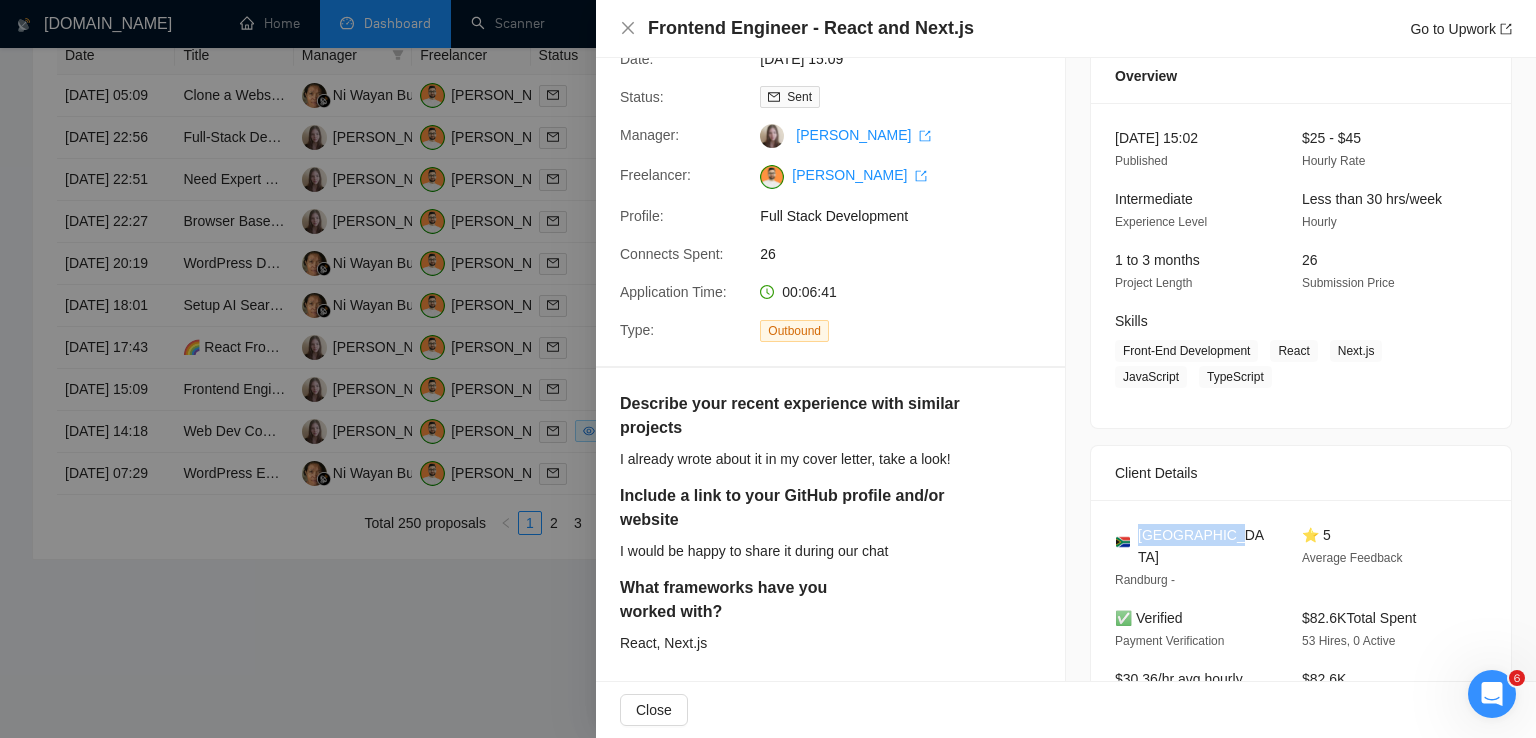 scroll, scrollTop: 73, scrollLeft: 0, axis: vertical 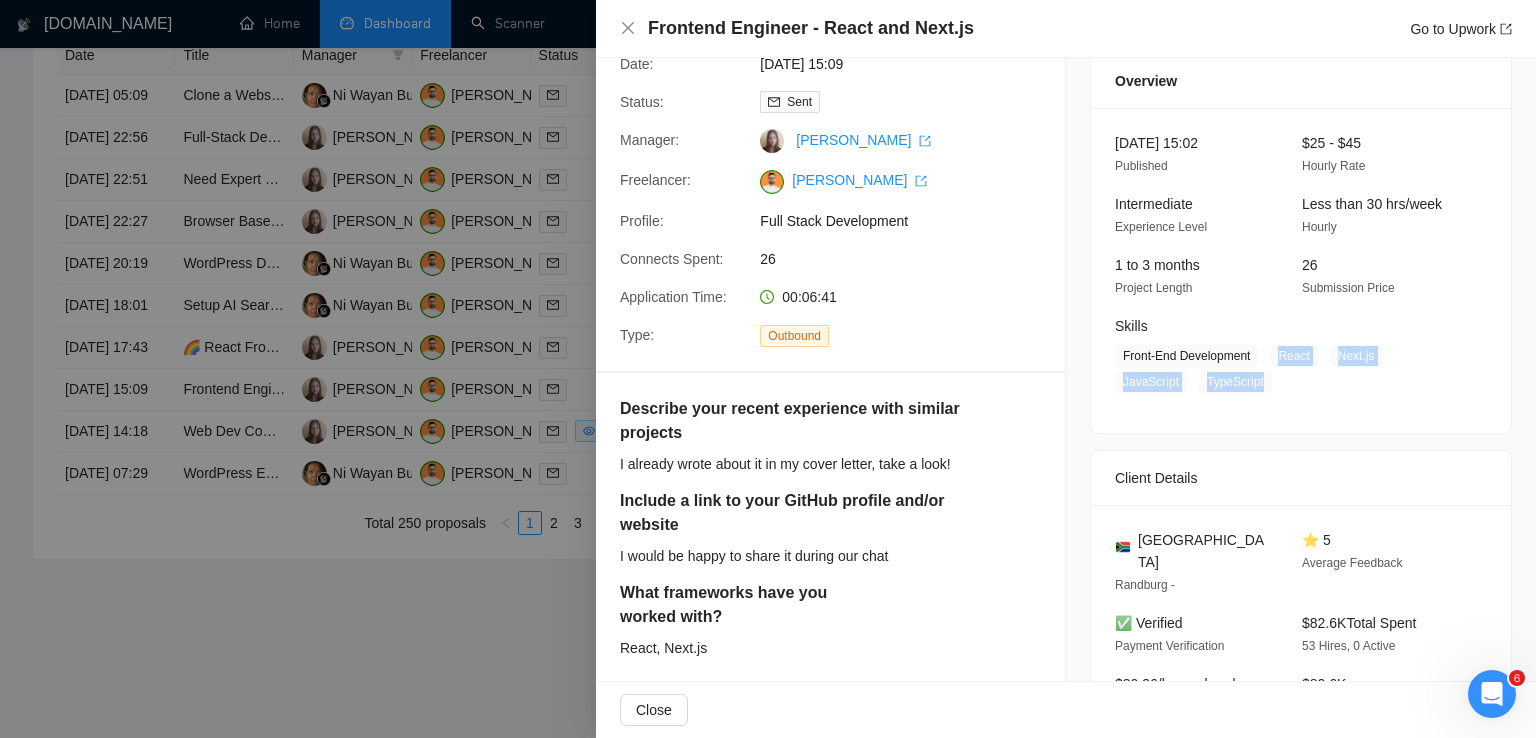 drag, startPoint x: 1255, startPoint y: 384, endPoint x: 1268, endPoint y: 365, distance: 23.021729 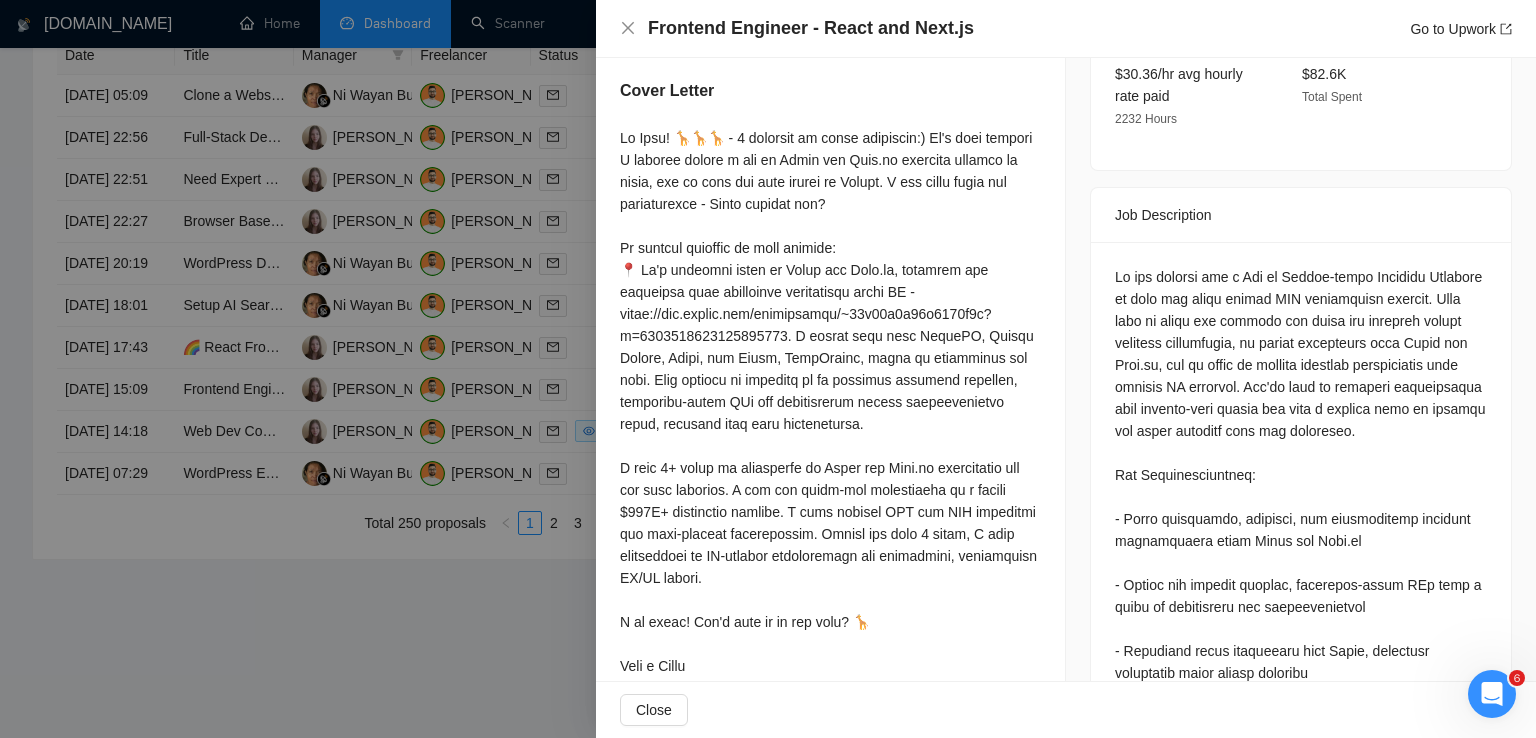 scroll, scrollTop: 685, scrollLeft: 0, axis: vertical 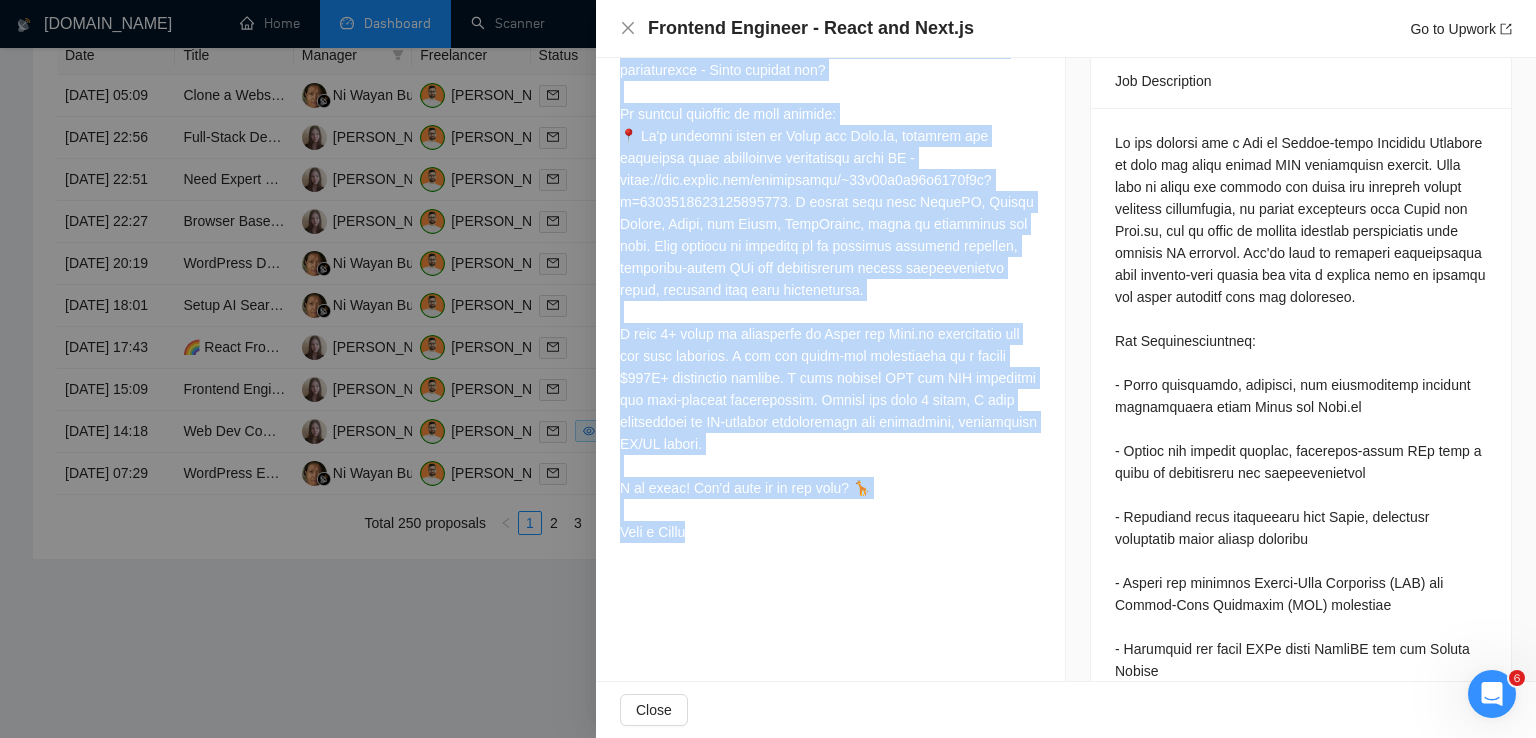 drag, startPoint x: 621, startPoint y: 137, endPoint x: 715, endPoint y: 526, distance: 400.1962 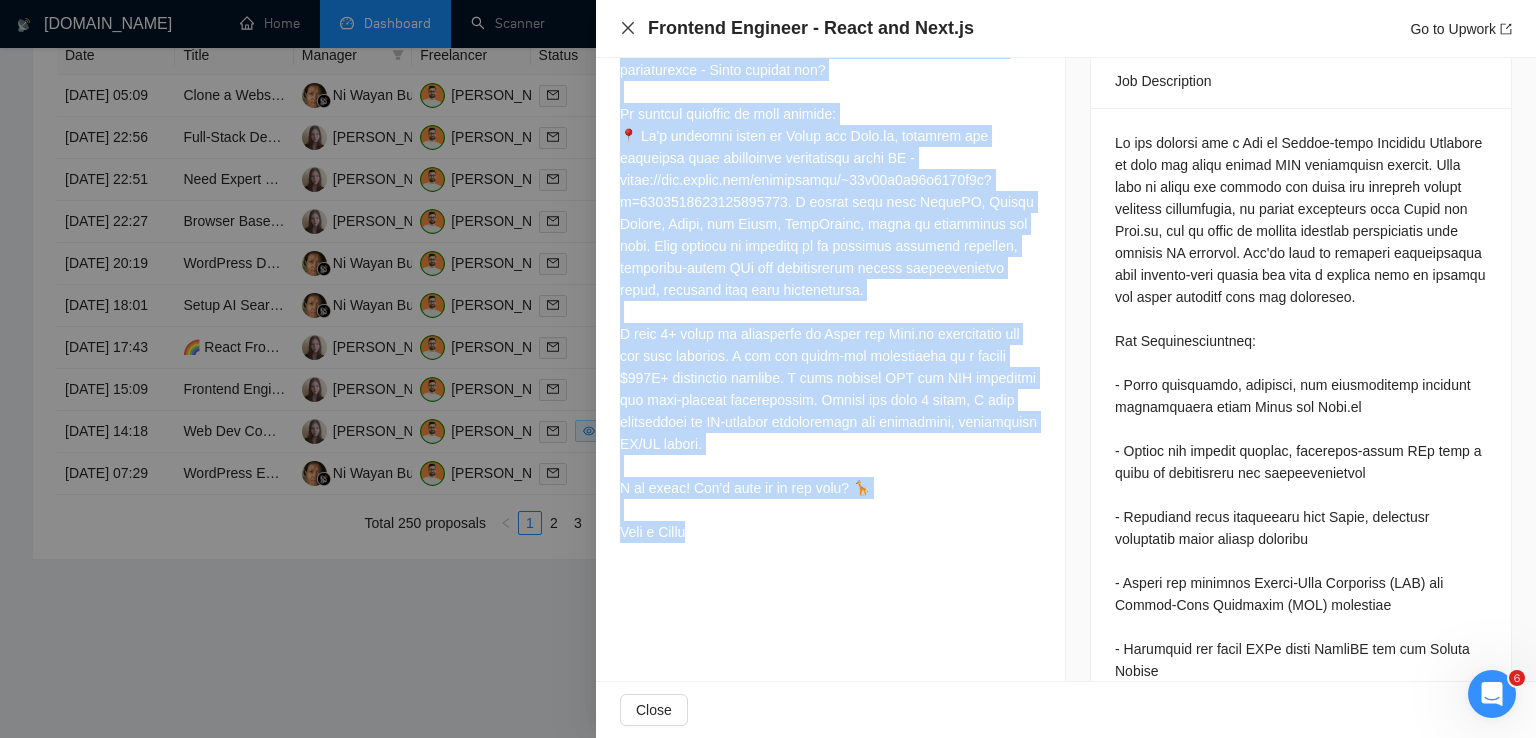 click 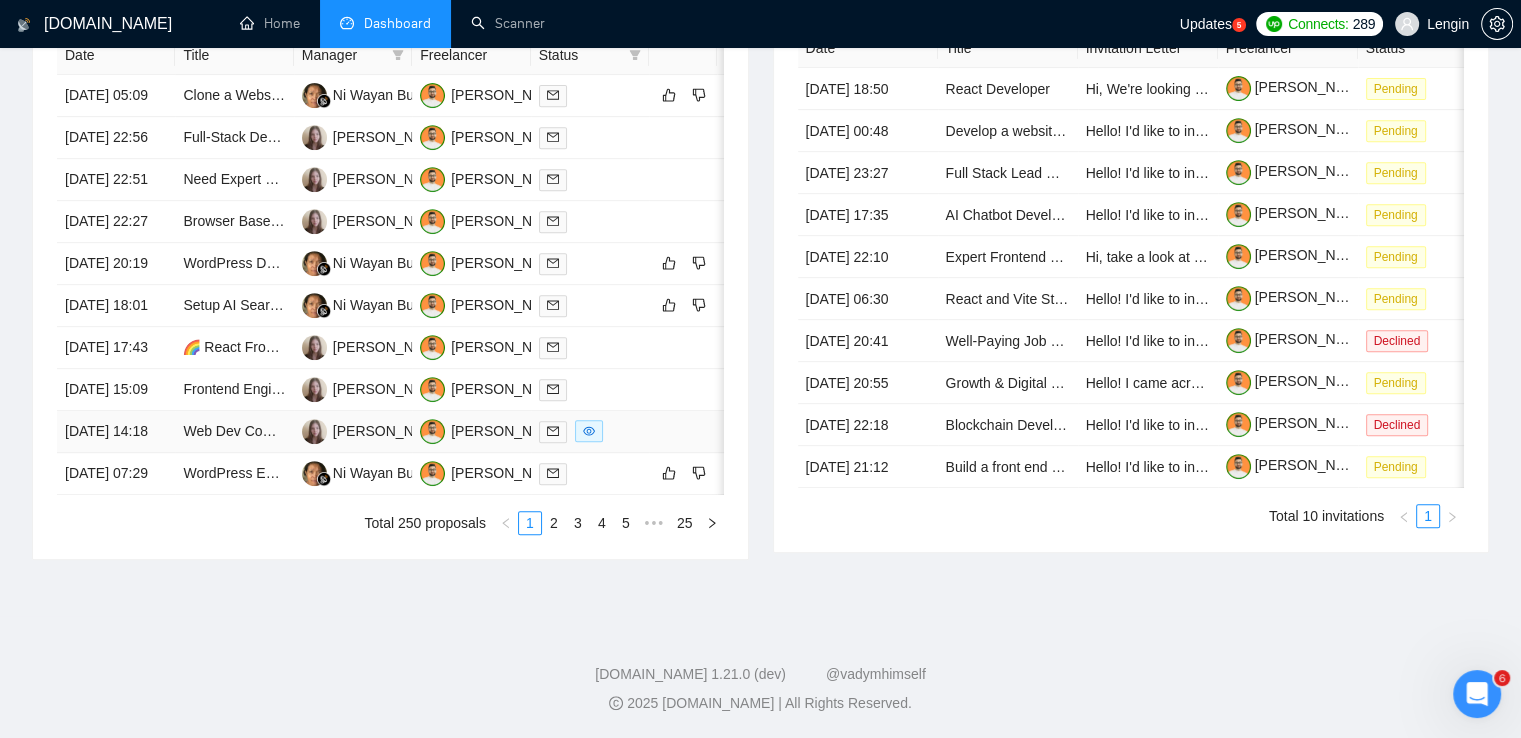 click on "Web Dev Company  (React and Next.js)" at bounding box center [234, 432] 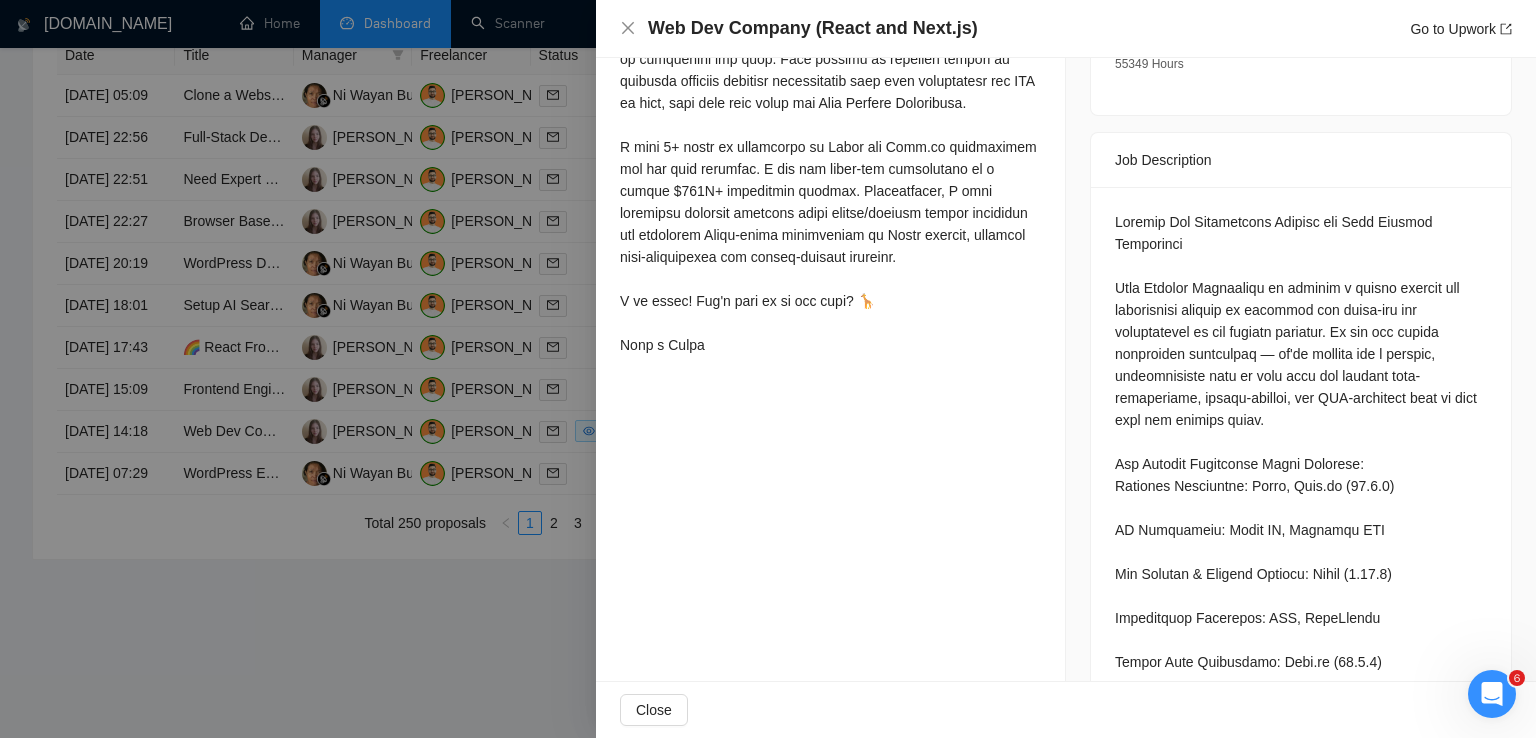 scroll, scrollTop: 713, scrollLeft: 0, axis: vertical 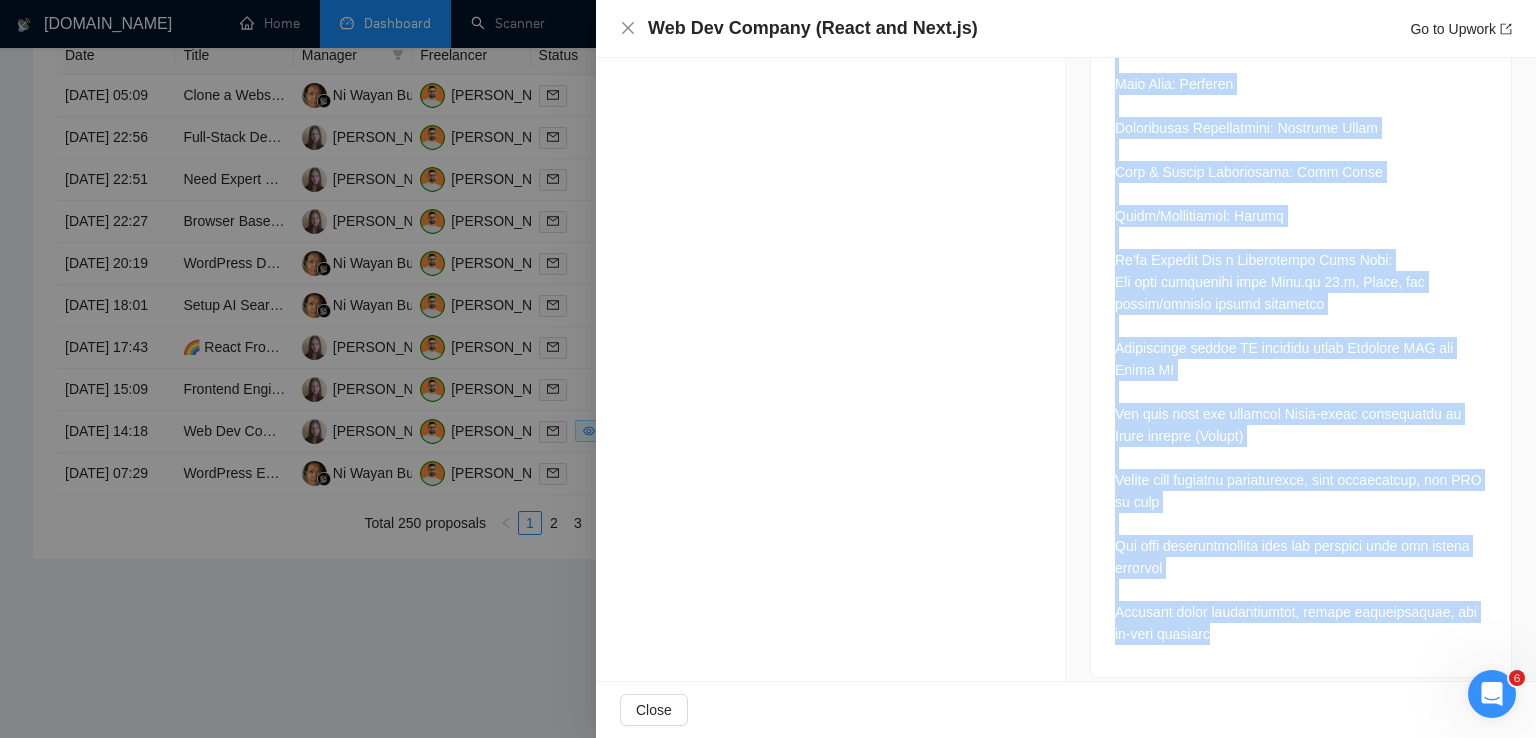 drag, startPoint x: 1109, startPoint y: 205, endPoint x: 1242, endPoint y: 624, distance: 439.60208 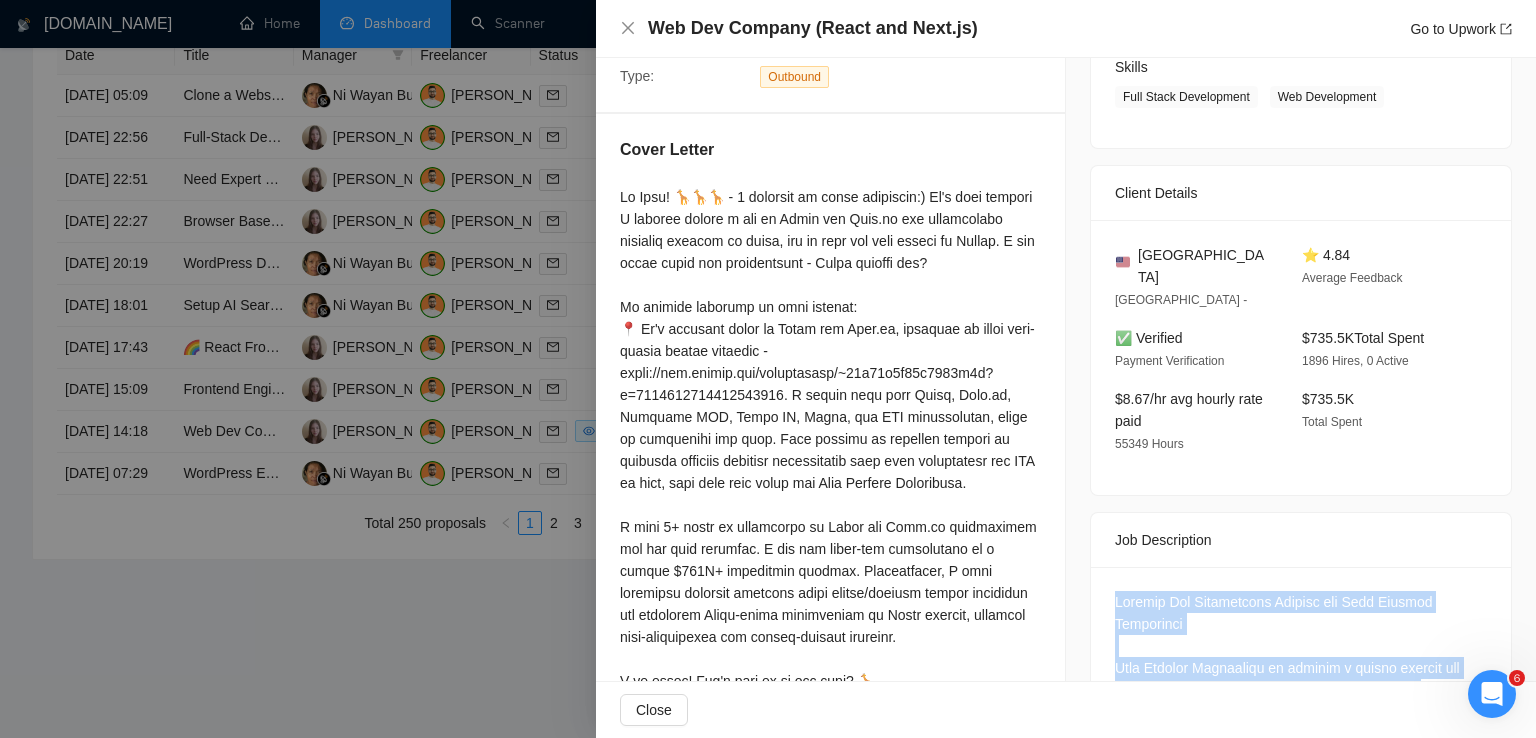 scroll, scrollTop: 0, scrollLeft: 0, axis: both 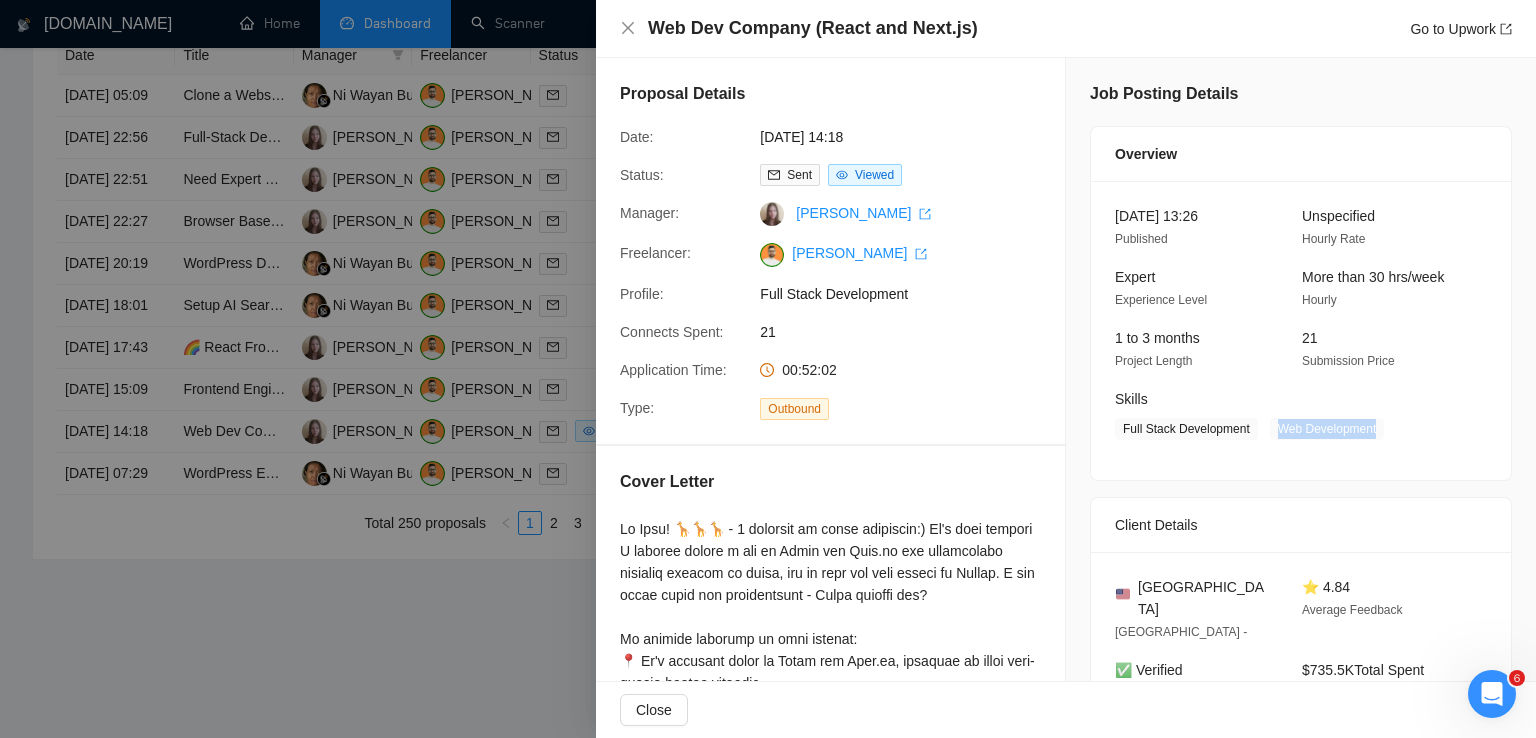 drag, startPoint x: 1364, startPoint y: 436, endPoint x: 1266, endPoint y: 436, distance: 98 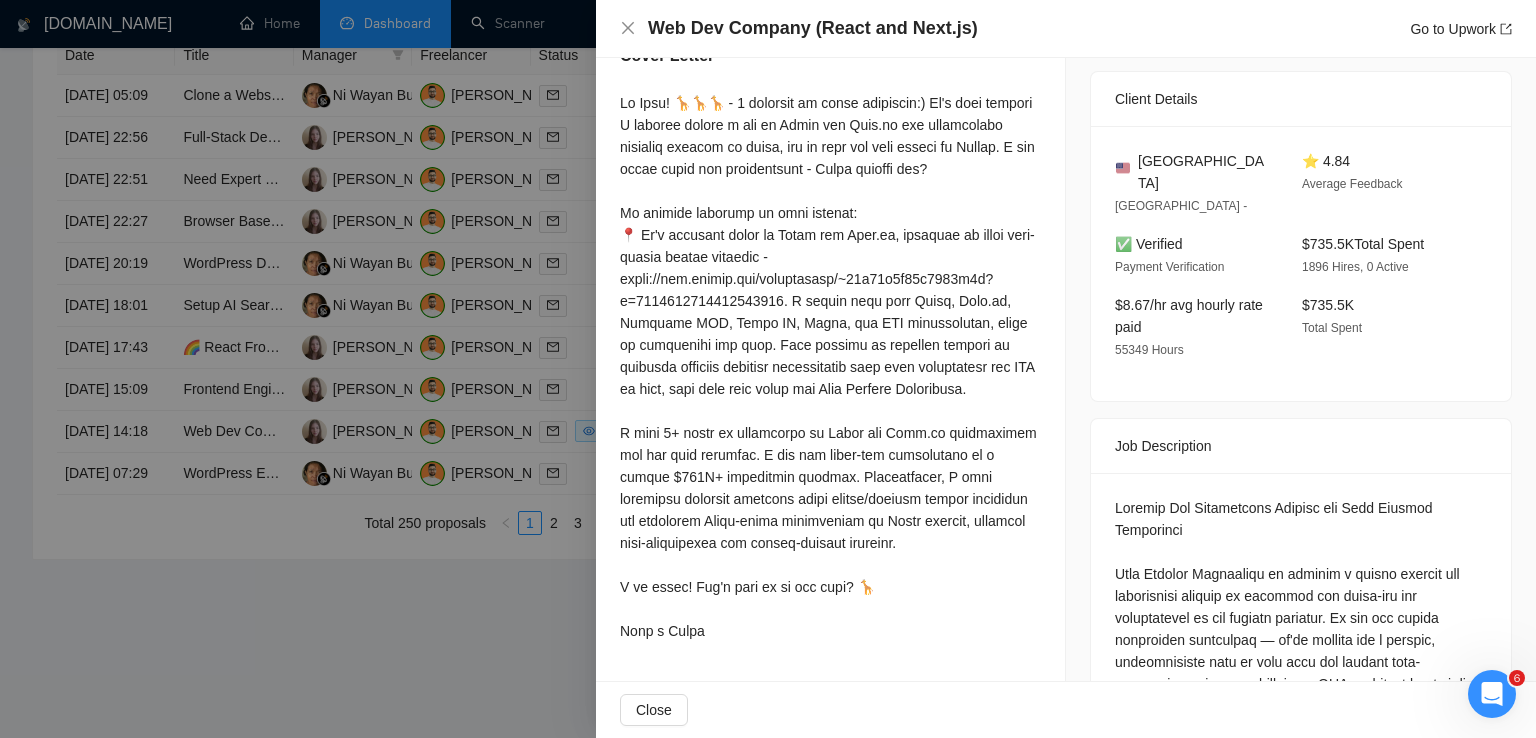 scroll, scrollTop: 427, scrollLeft: 0, axis: vertical 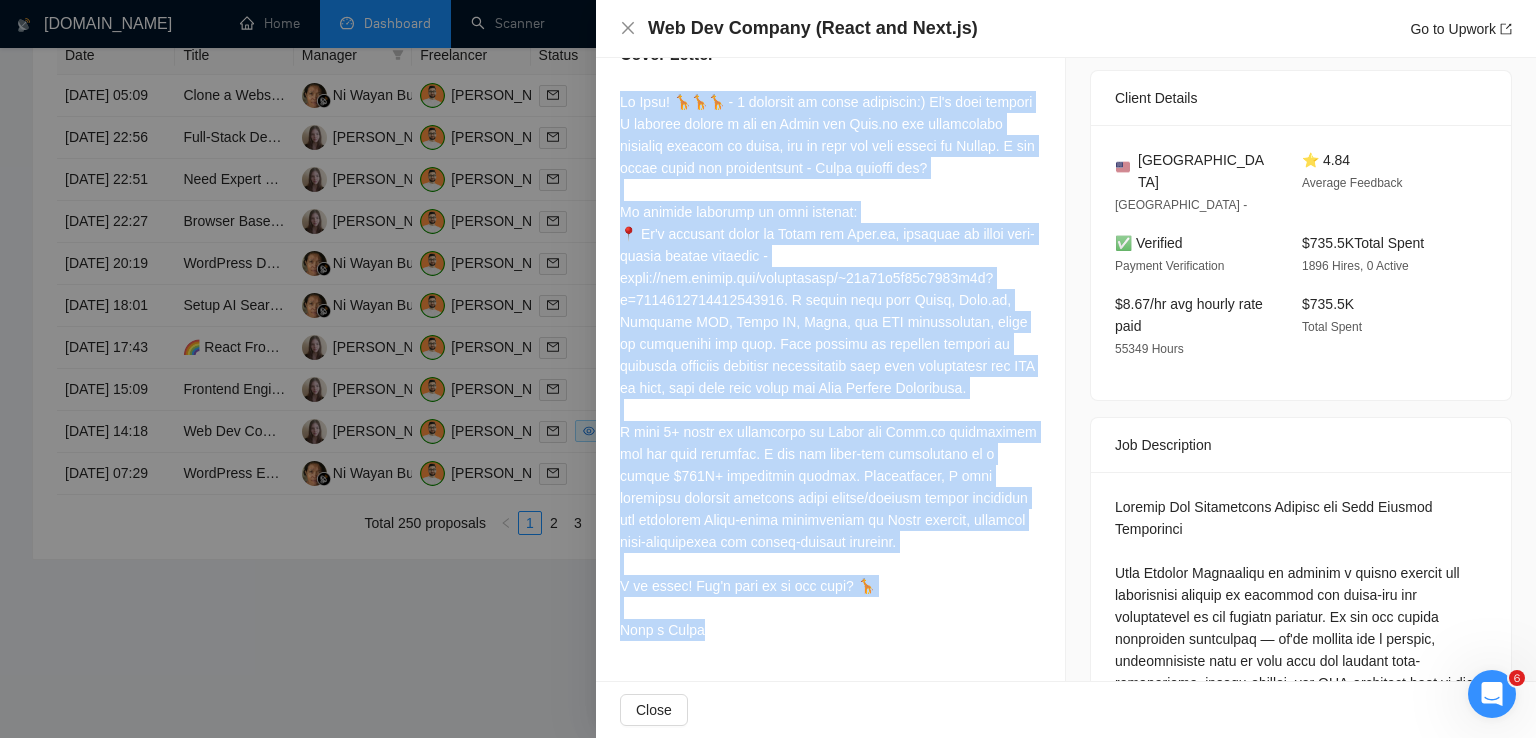 drag, startPoint x: 620, startPoint y: 101, endPoint x: 720, endPoint y: 630, distance: 538.36884 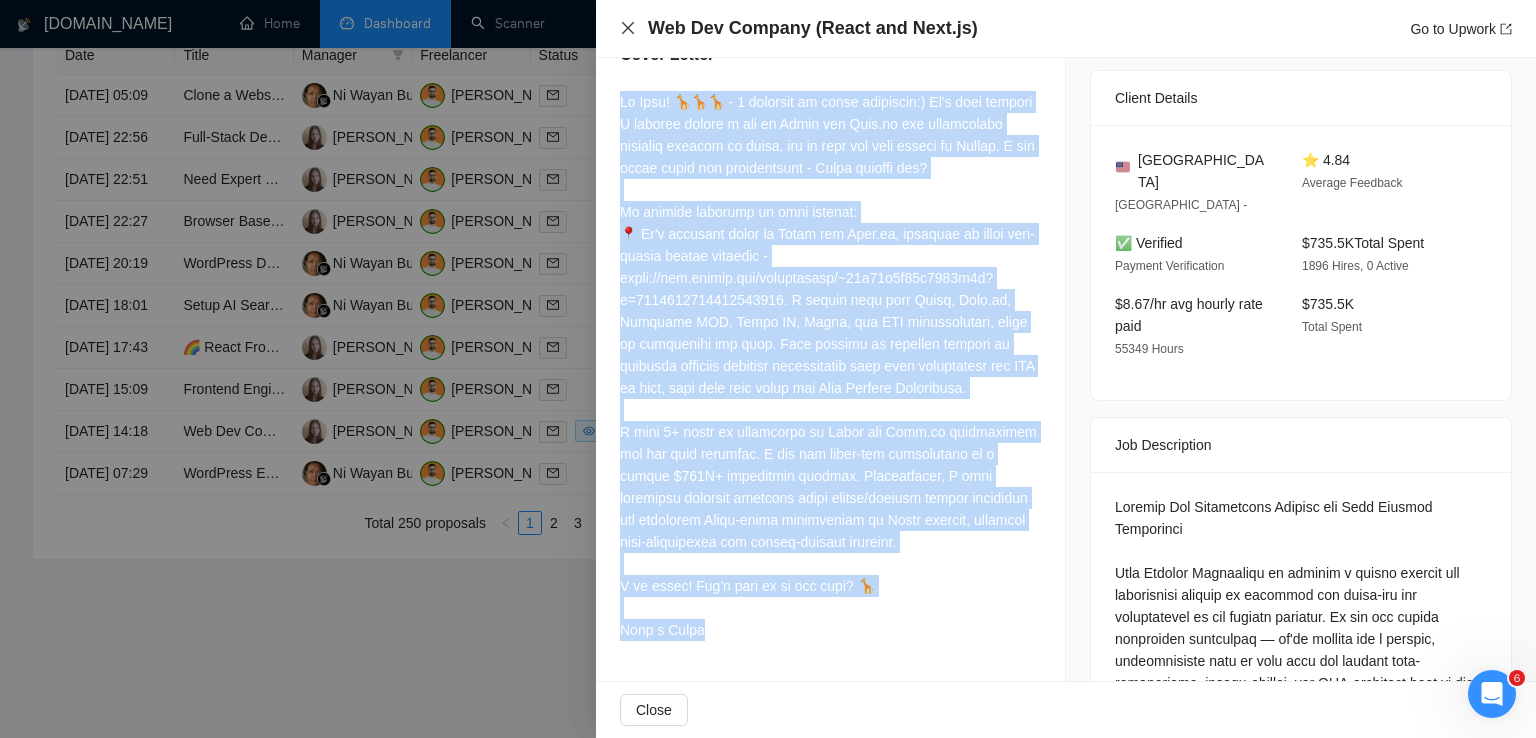 click 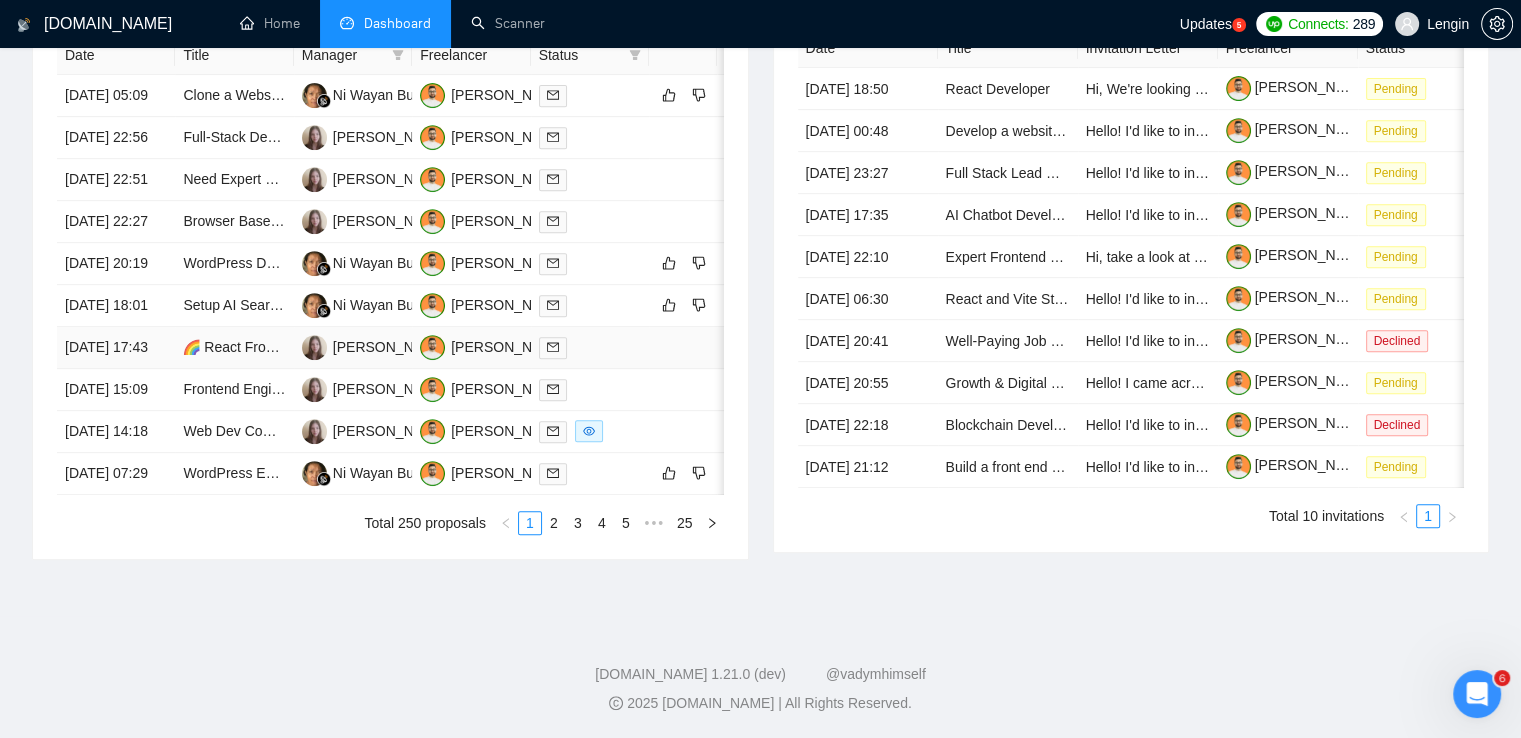 click on "🌈 React Front-end Developer For Beautiful UI Experiences 🌈" at bounding box center [234, 348] 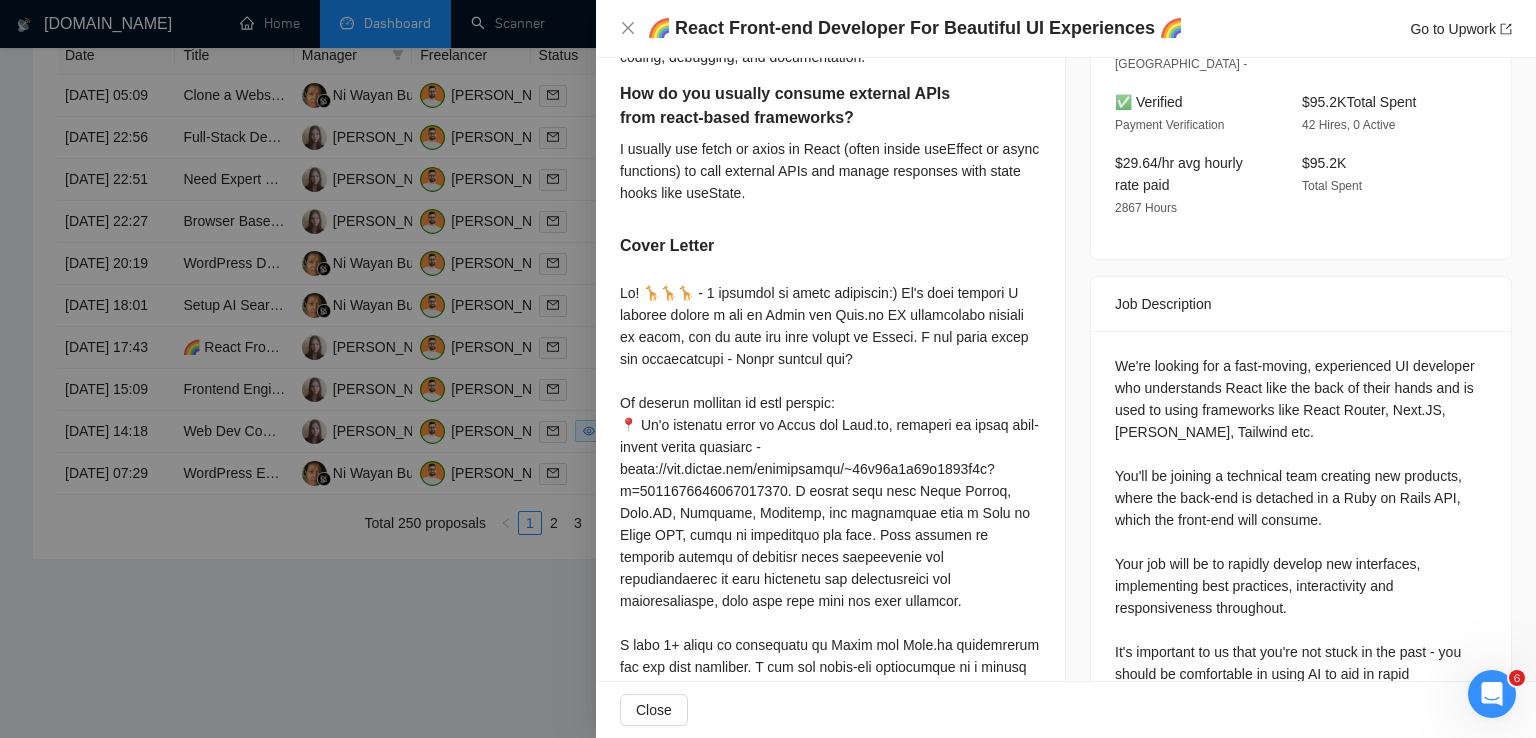 scroll, scrollTop: 612, scrollLeft: 0, axis: vertical 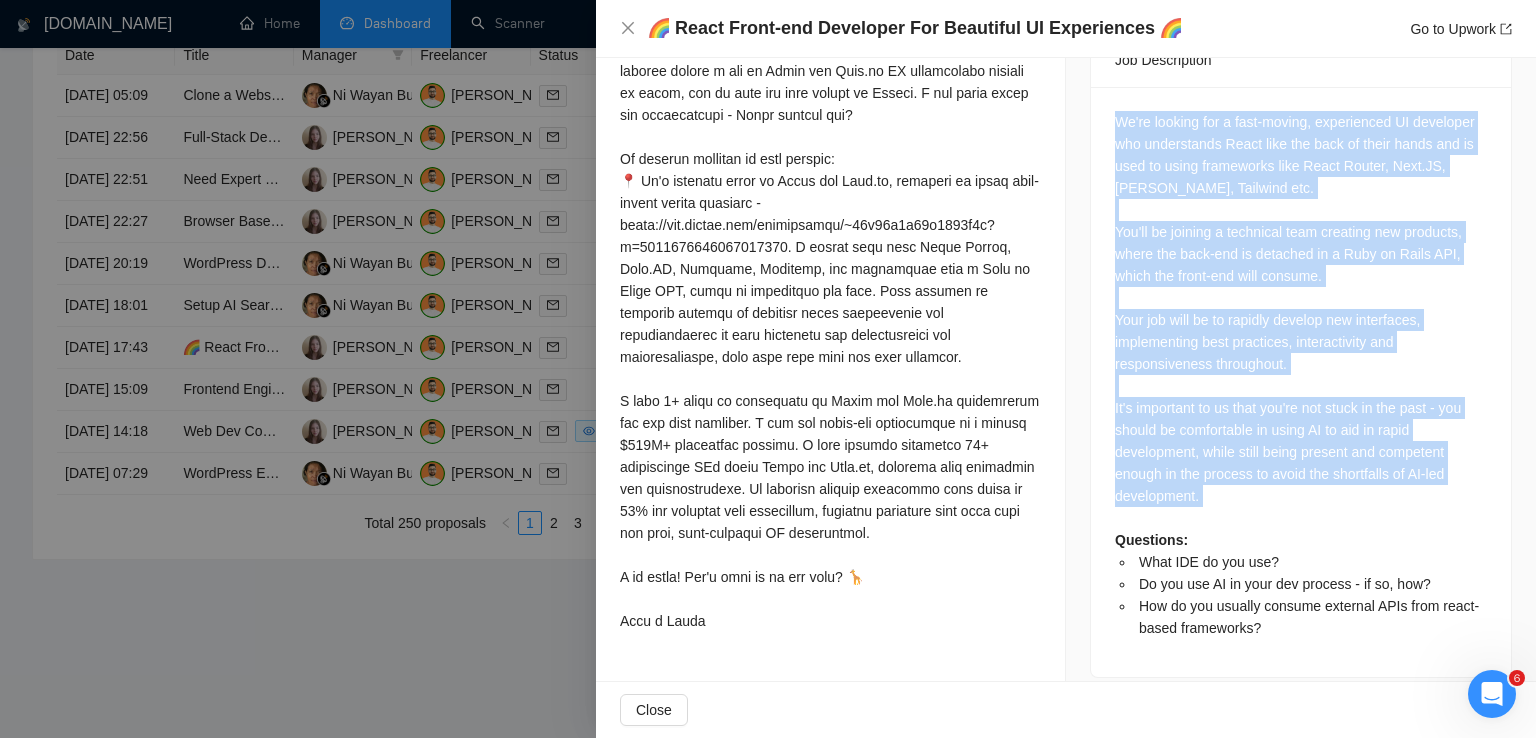 drag, startPoint x: 1110, startPoint y: 325, endPoint x: 1248, endPoint y: 493, distance: 217.41205 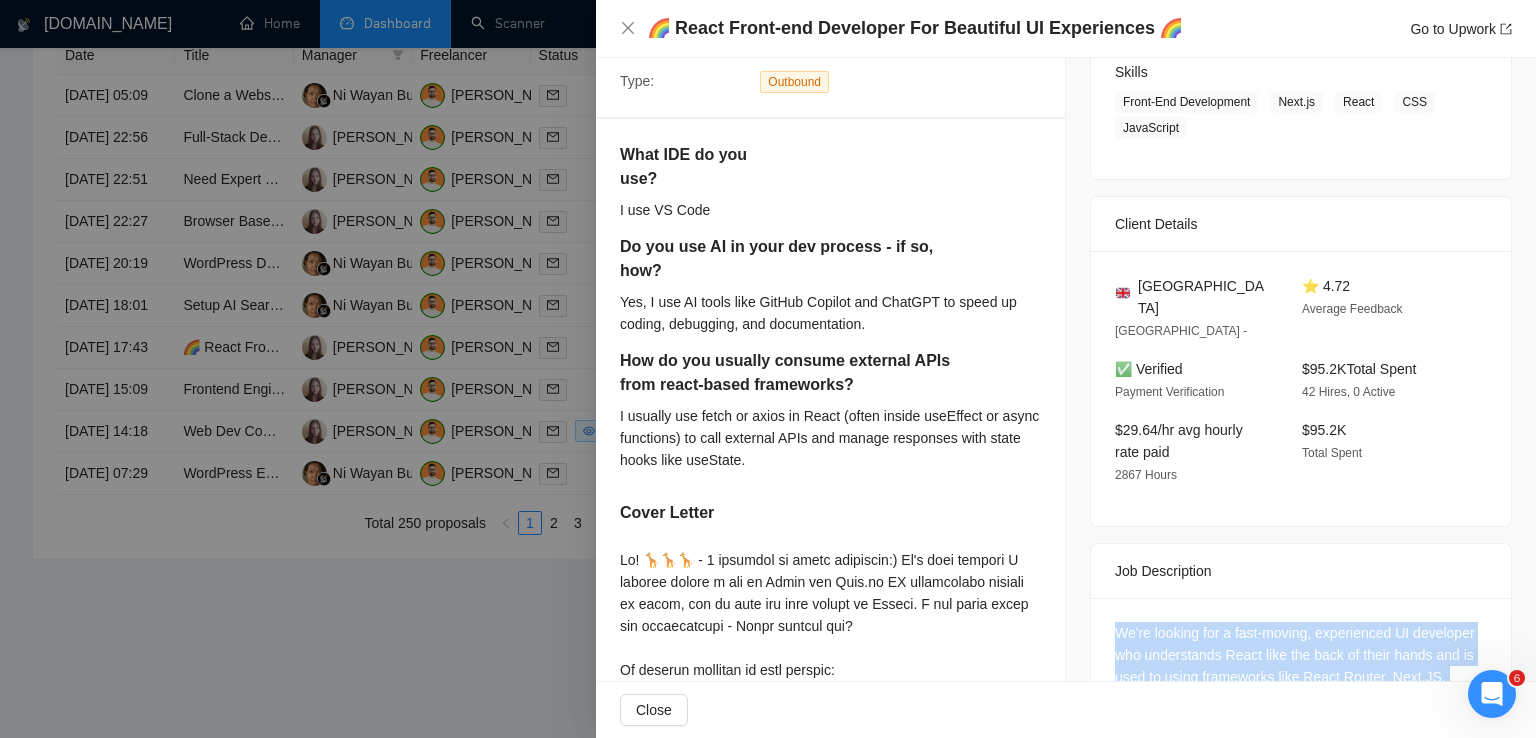 scroll, scrollTop: 328, scrollLeft: 0, axis: vertical 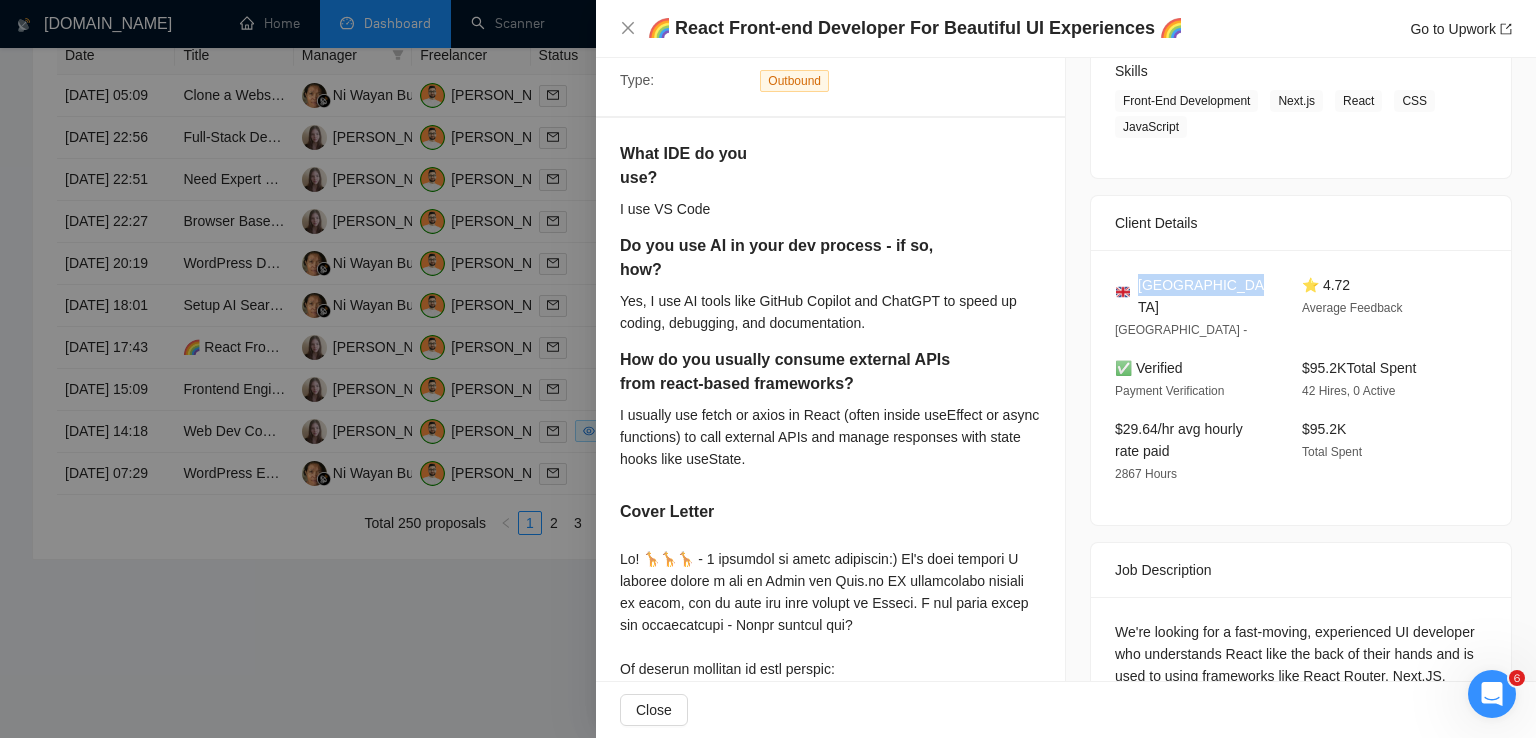 drag, startPoint x: 1242, startPoint y: 287, endPoint x: 1131, endPoint y: 288, distance: 111.0045 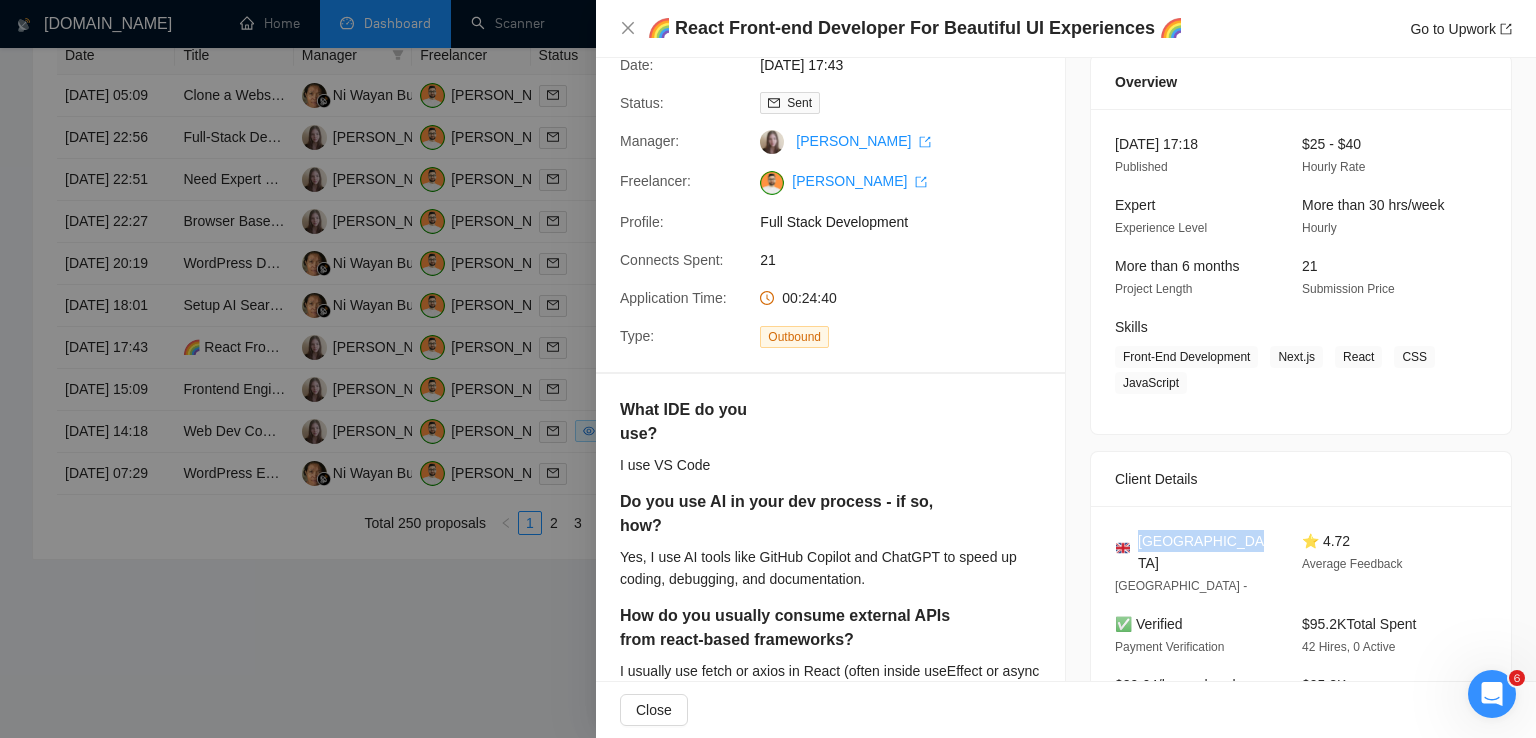 scroll, scrollTop: 72, scrollLeft: 0, axis: vertical 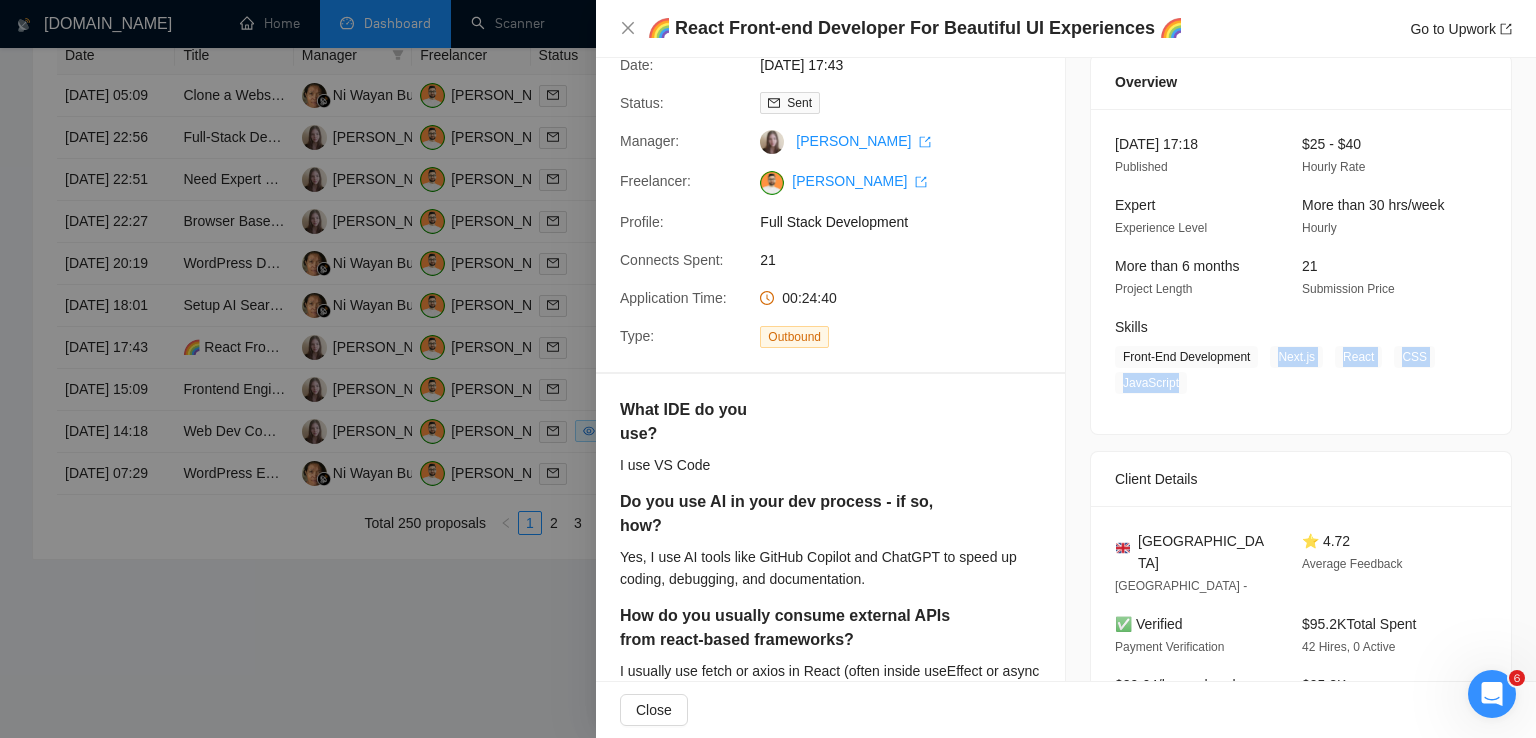 drag, startPoint x: 1272, startPoint y: 360, endPoint x: 1175, endPoint y: 380, distance: 99.0404 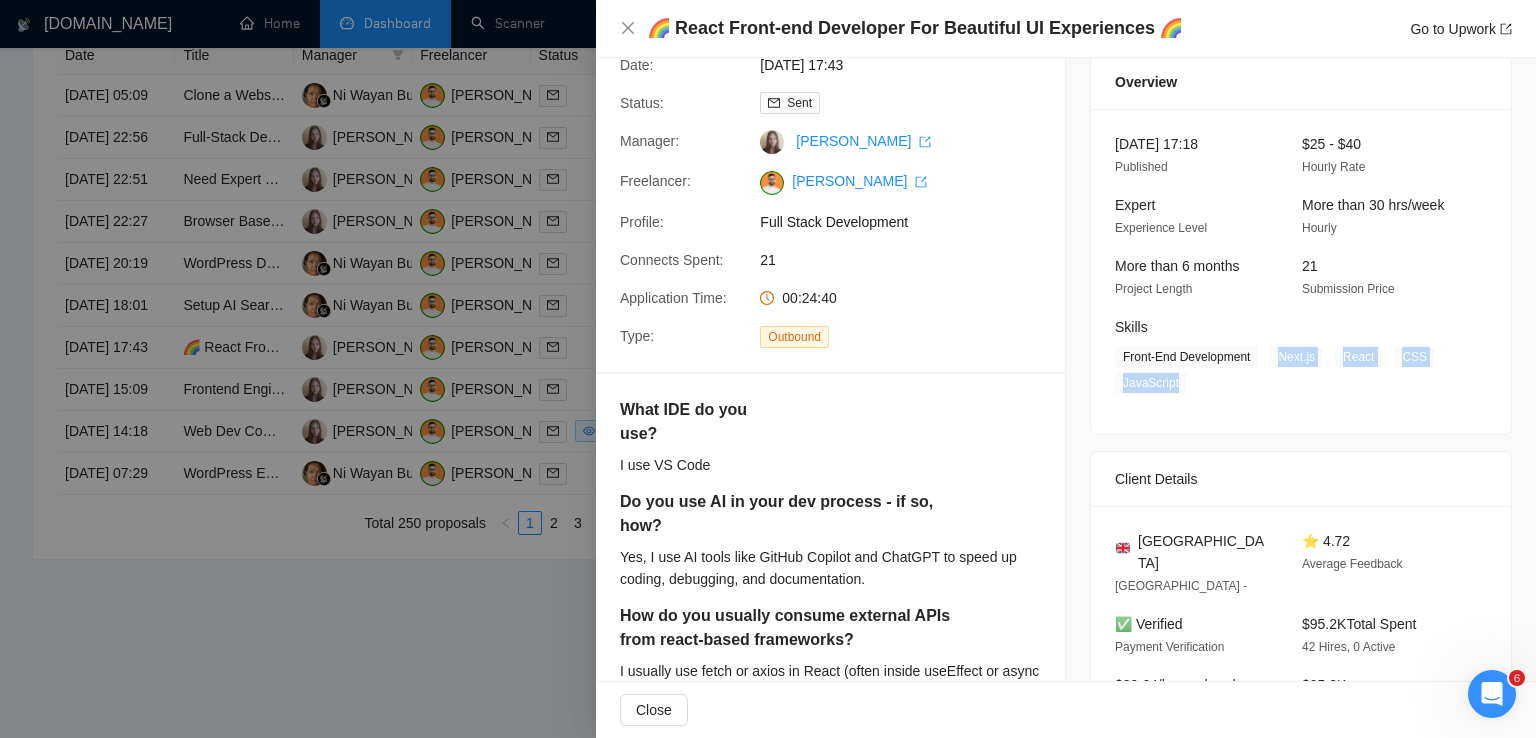 scroll, scrollTop: 0, scrollLeft: 0, axis: both 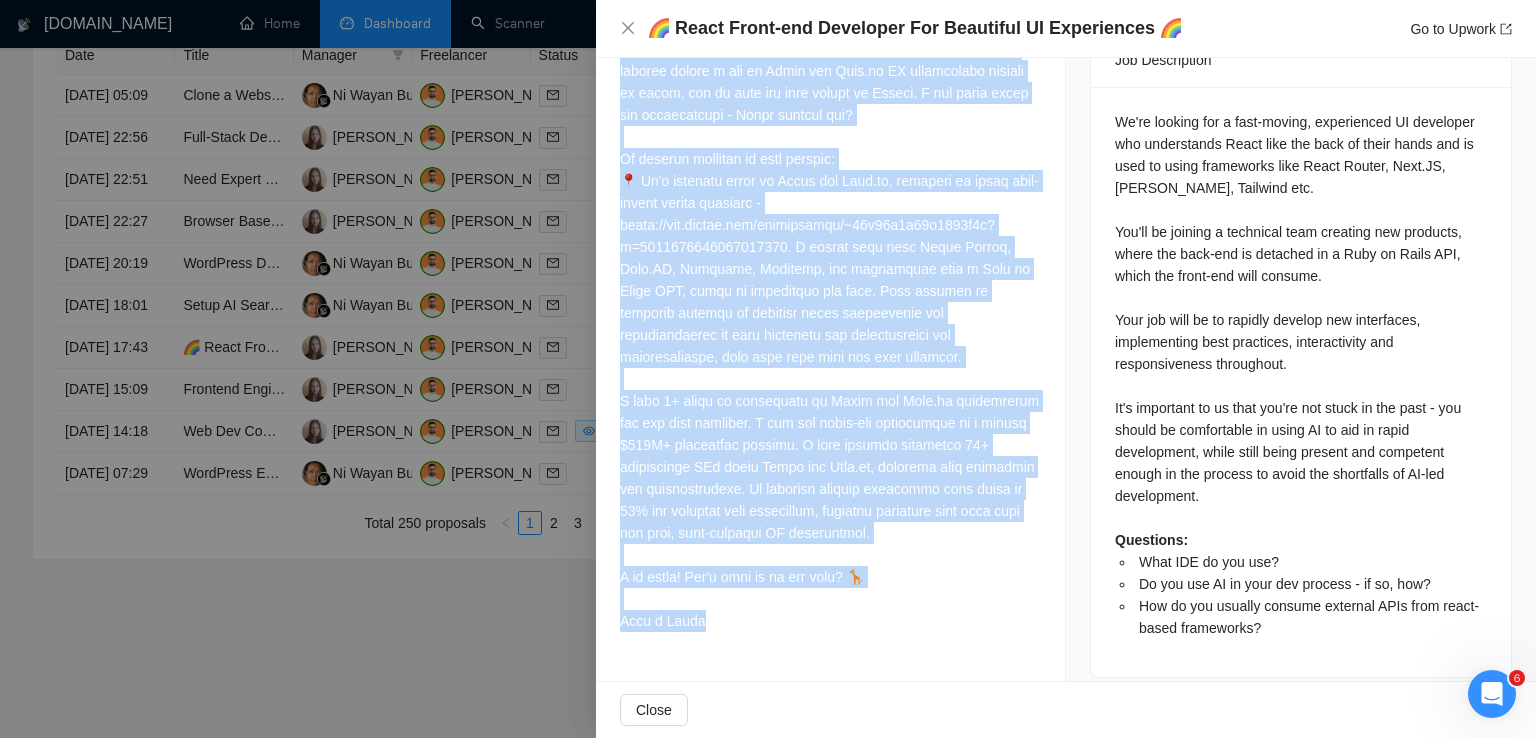 drag, startPoint x: 618, startPoint y: 297, endPoint x: 748, endPoint y: 613, distance: 341.69577 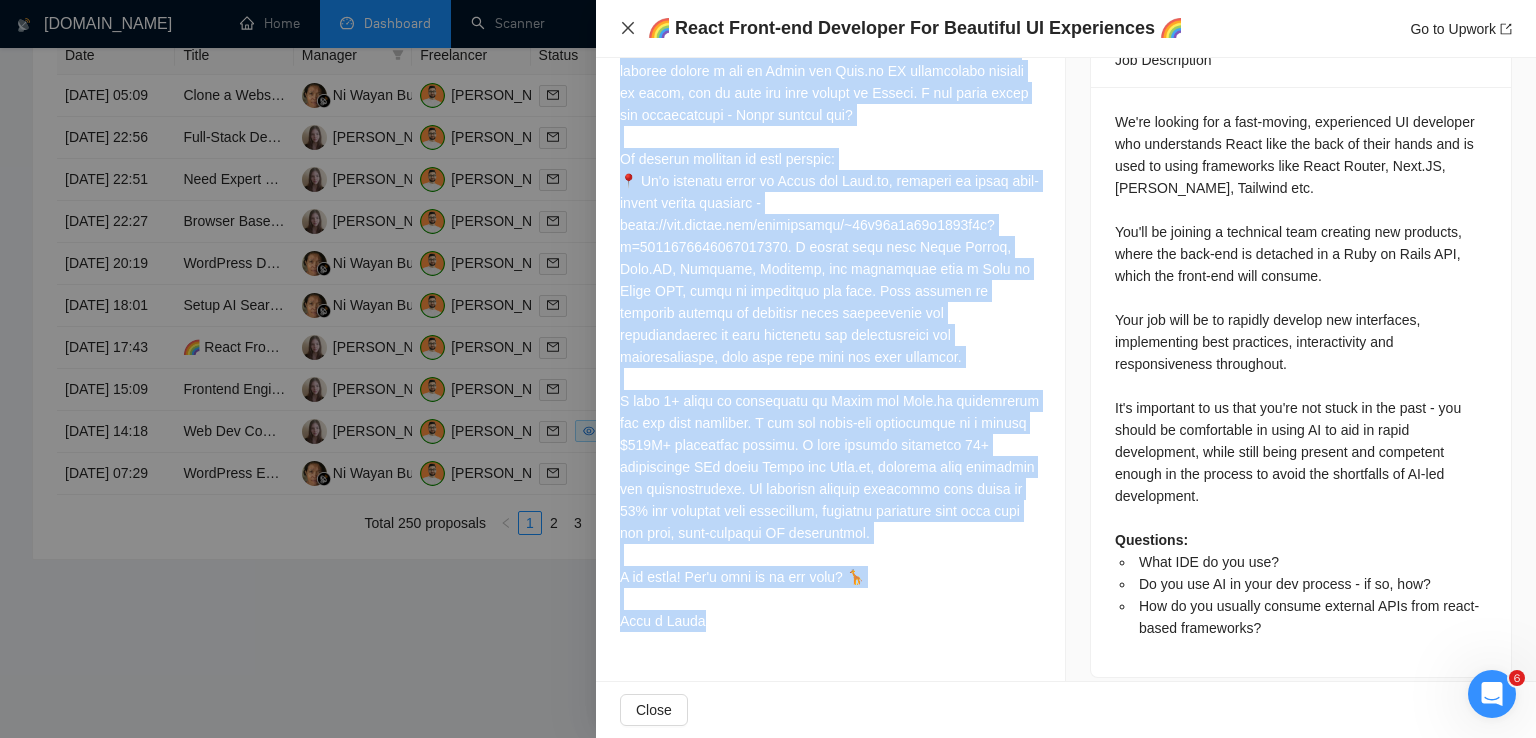 click 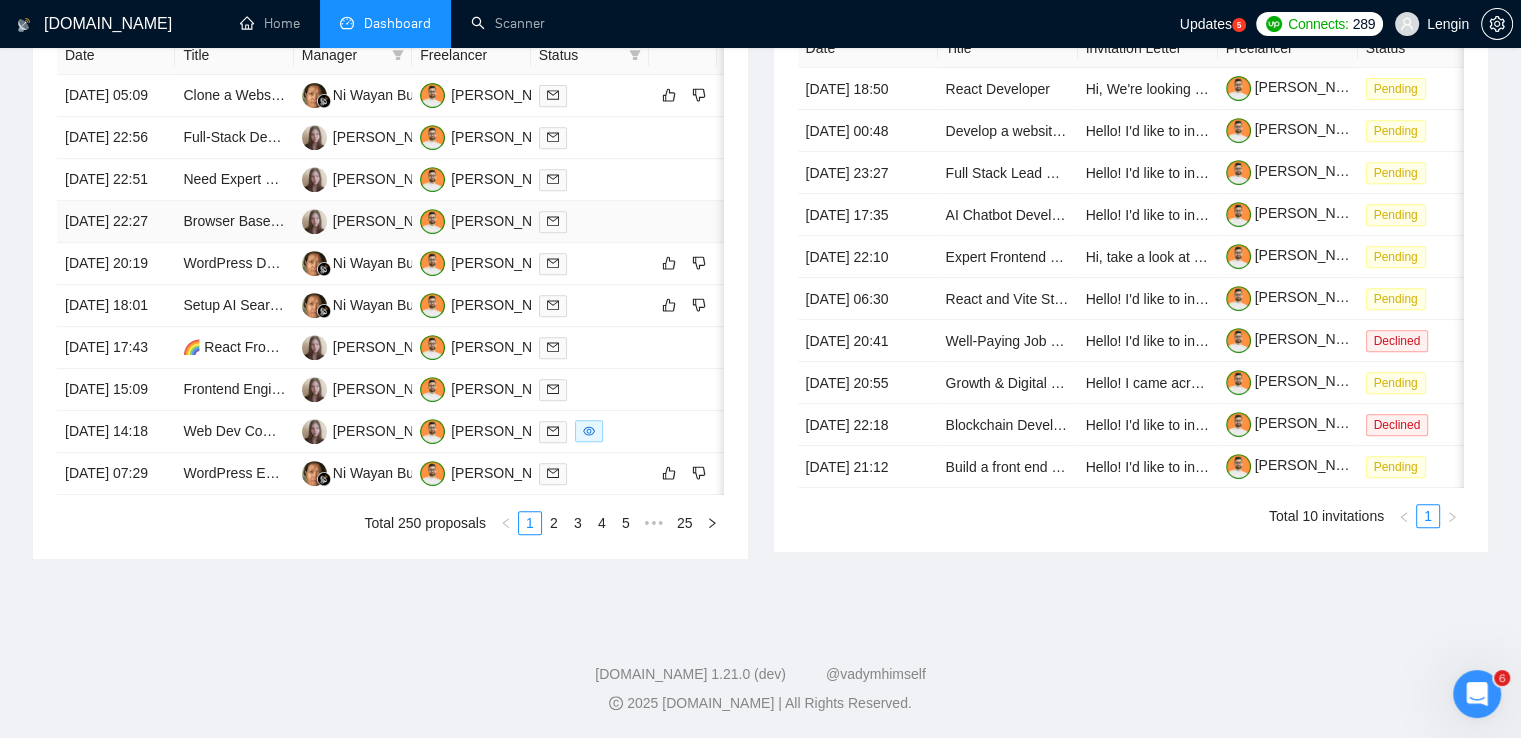 click on "Browser Based App for Digital Requests at Music Shows" at bounding box center (234, 222) 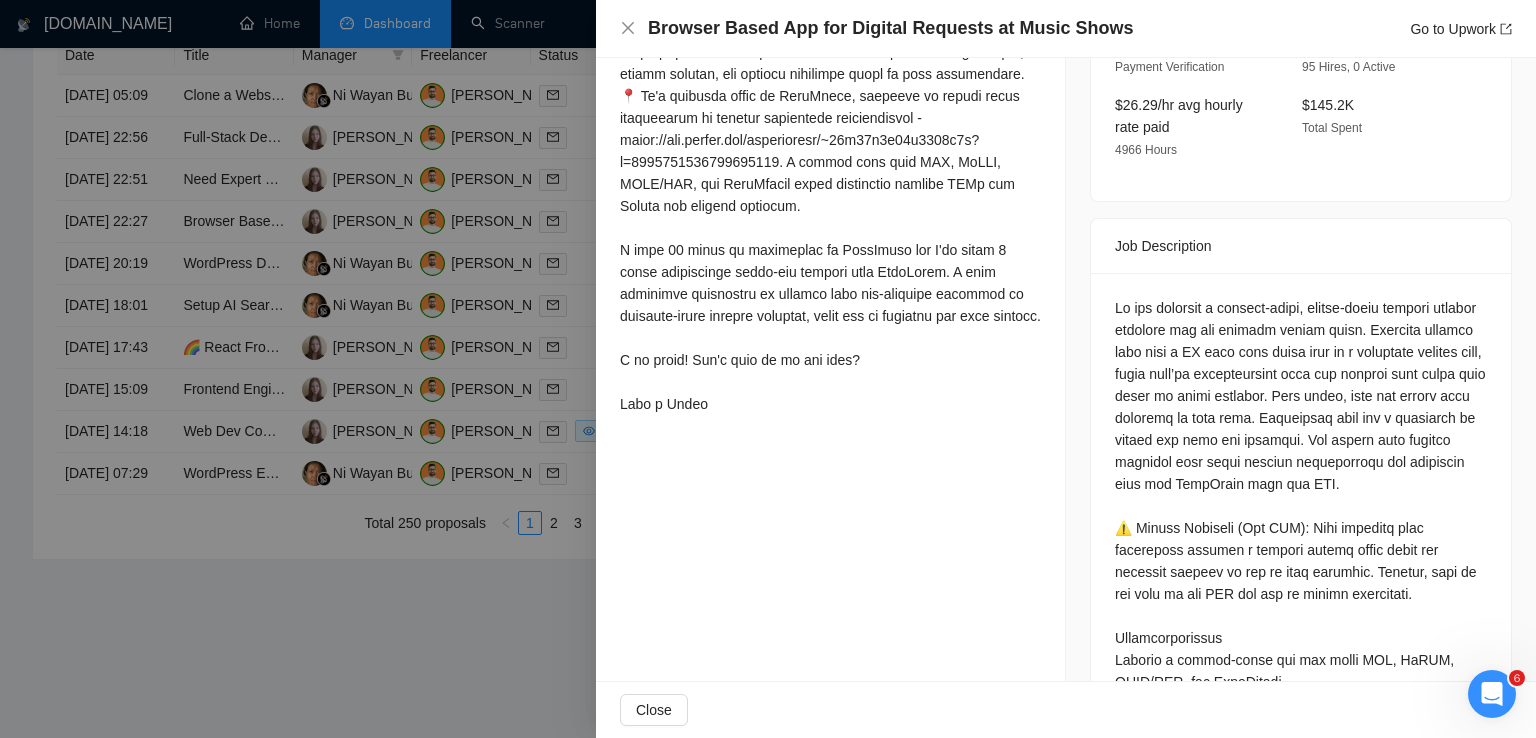 scroll, scrollTop: 712, scrollLeft: 0, axis: vertical 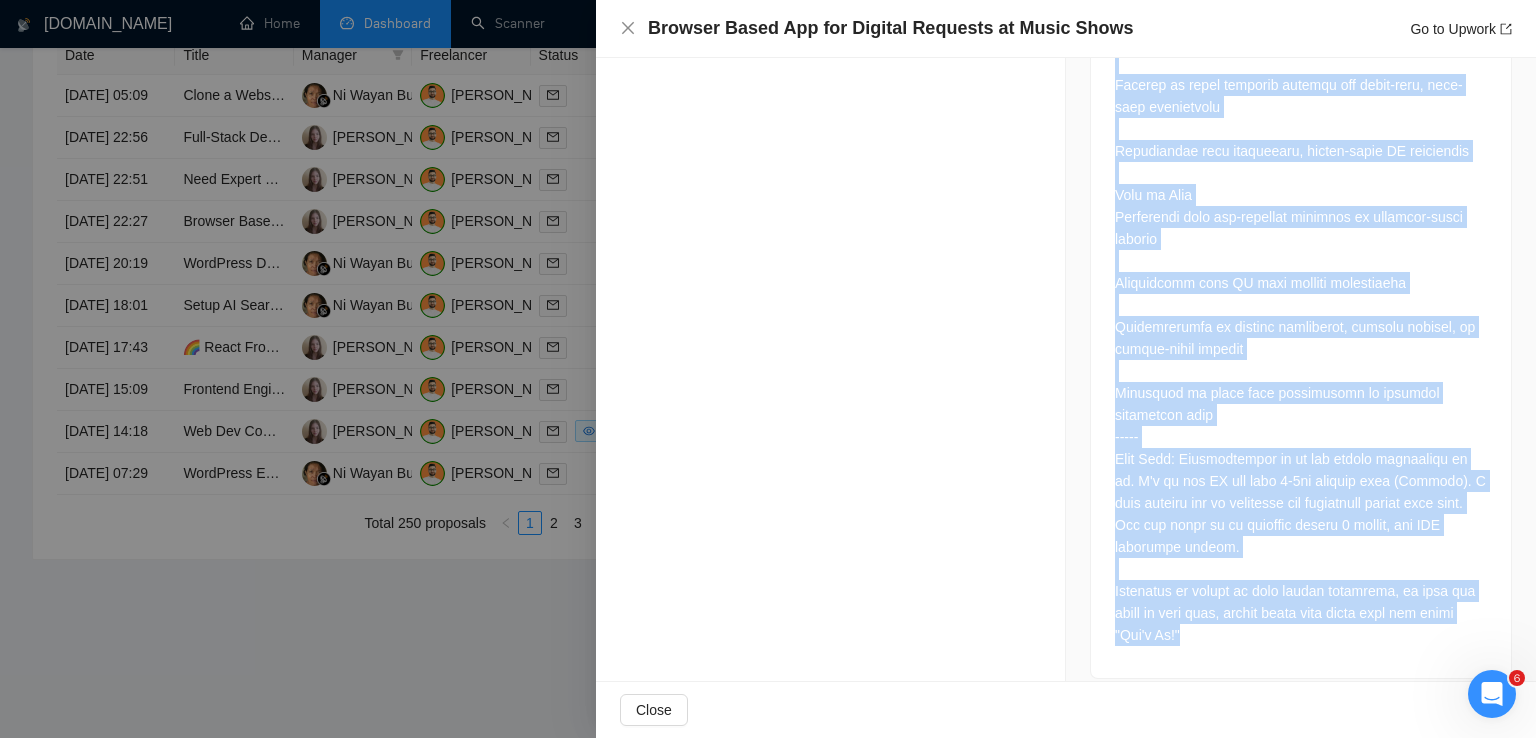 drag, startPoint x: 1111, startPoint y: 227, endPoint x: 1228, endPoint y: 605, distance: 395.69305 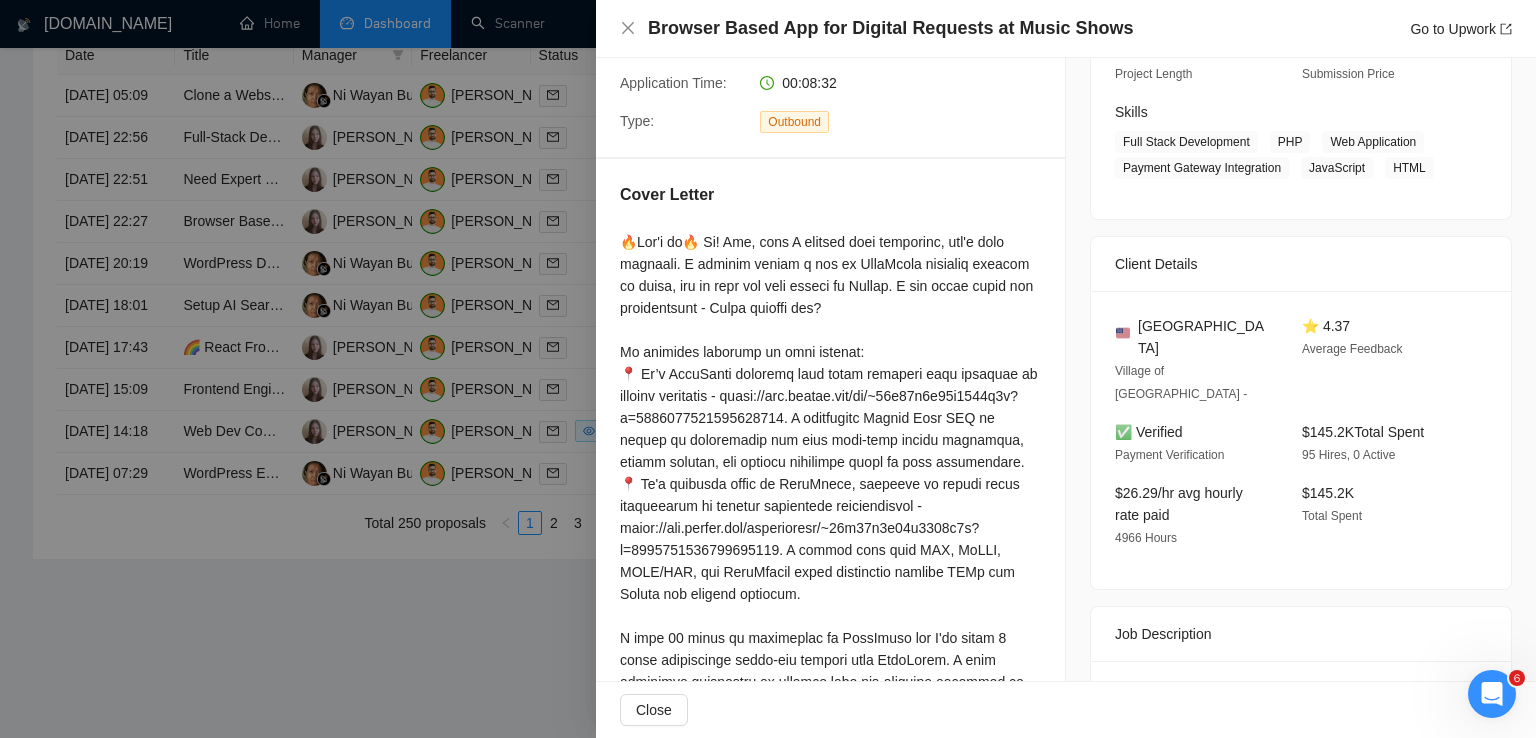 scroll, scrollTop: 282, scrollLeft: 0, axis: vertical 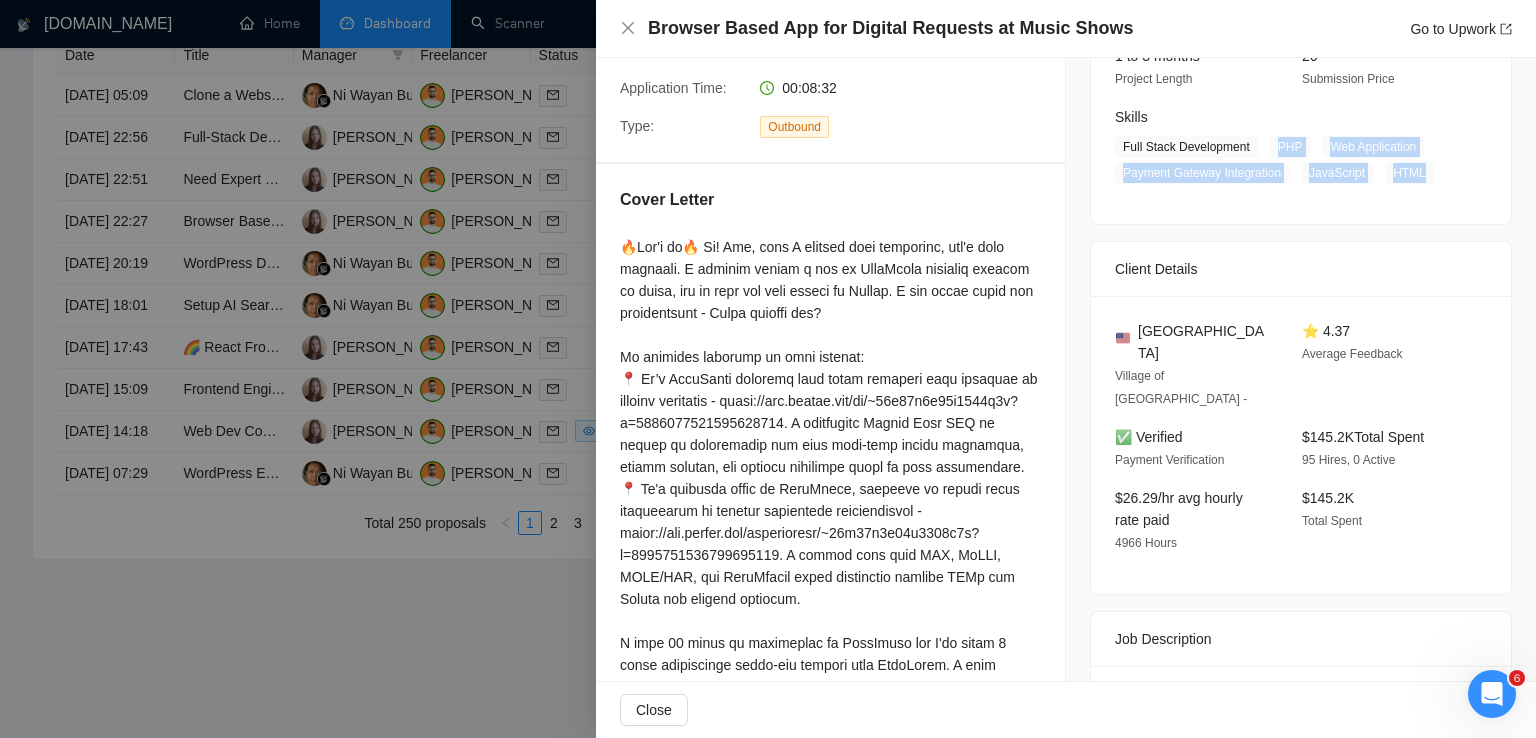 drag, startPoint x: 1416, startPoint y: 174, endPoint x: 1266, endPoint y: 153, distance: 151.46286 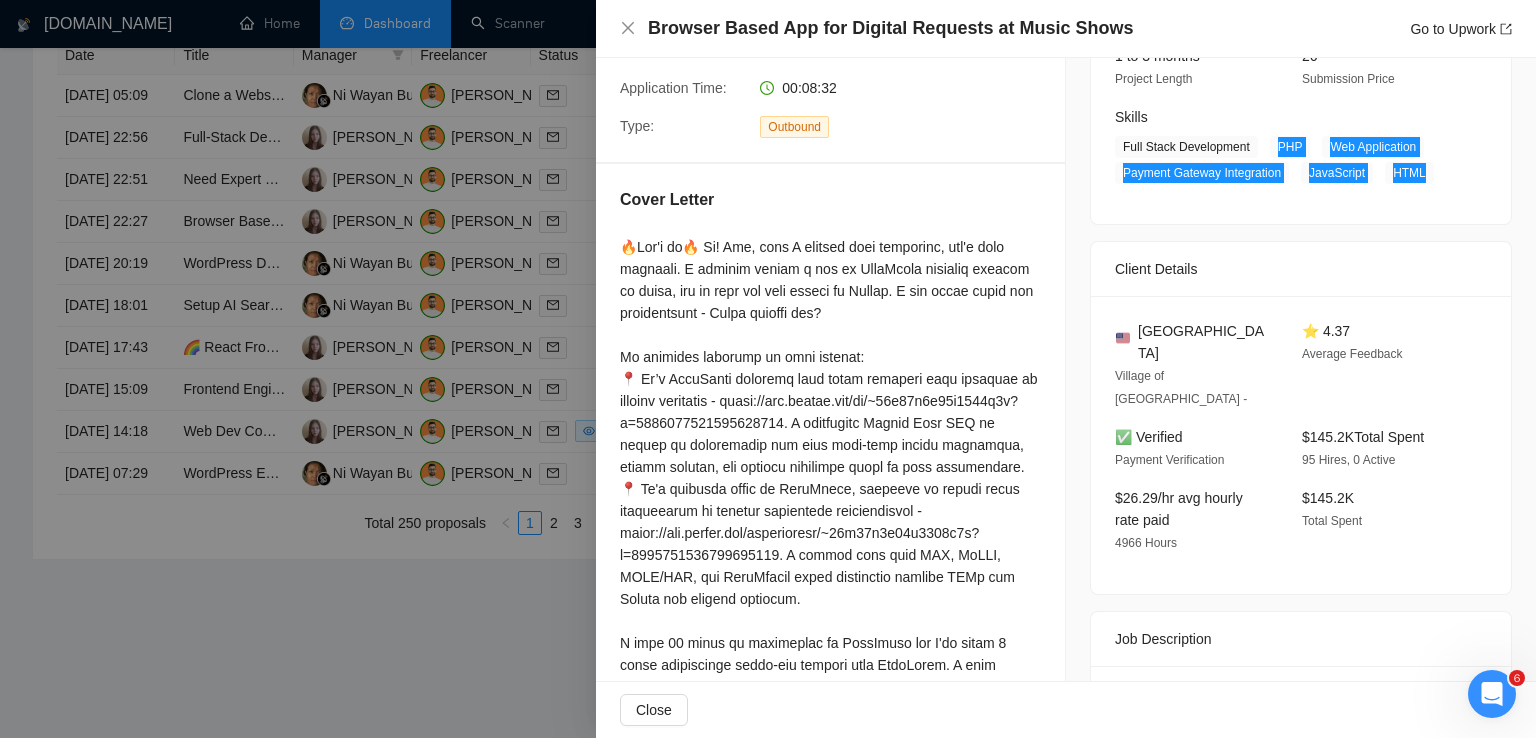 scroll, scrollTop: 0, scrollLeft: 0, axis: both 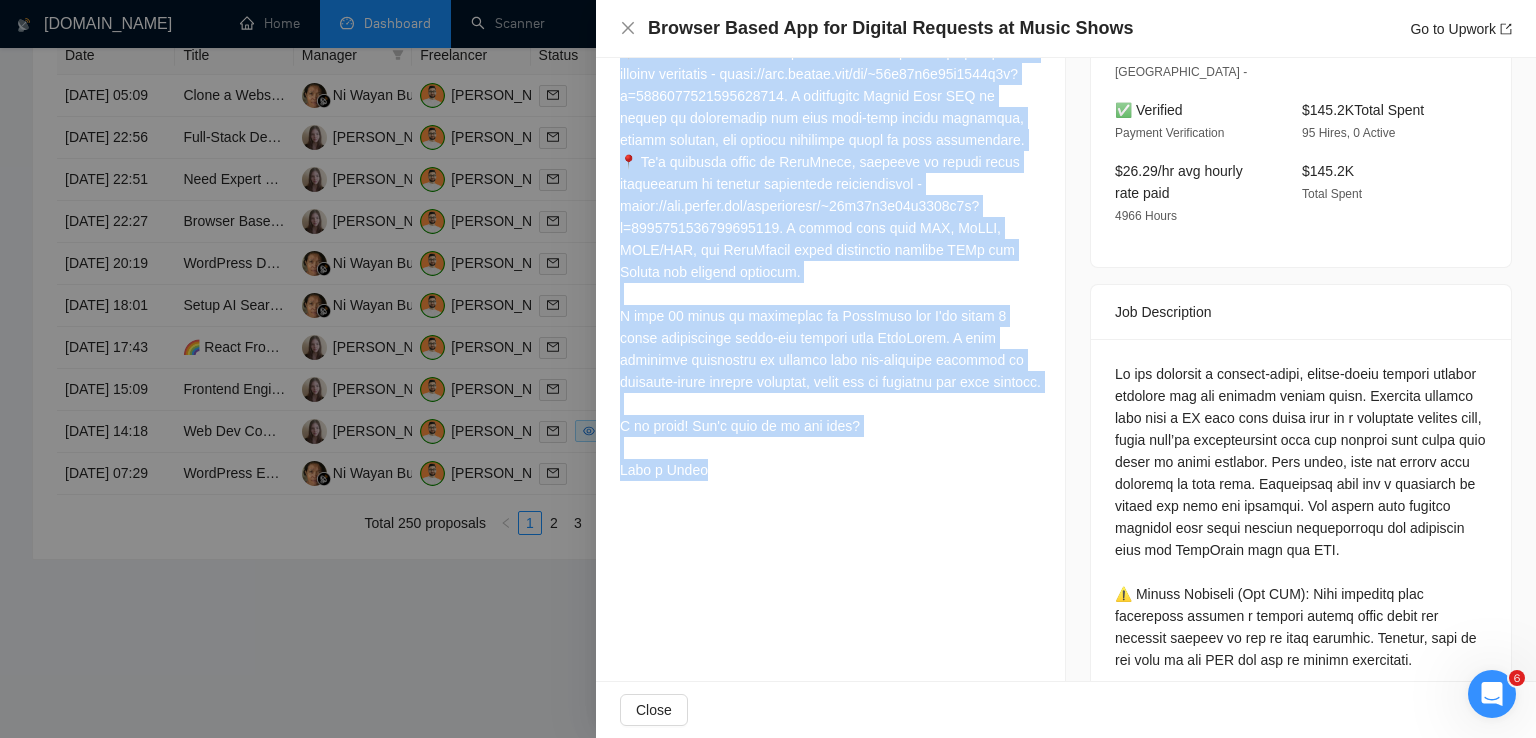 drag, startPoint x: 617, startPoint y: 109, endPoint x: 704, endPoint y: 490, distance: 390.80685 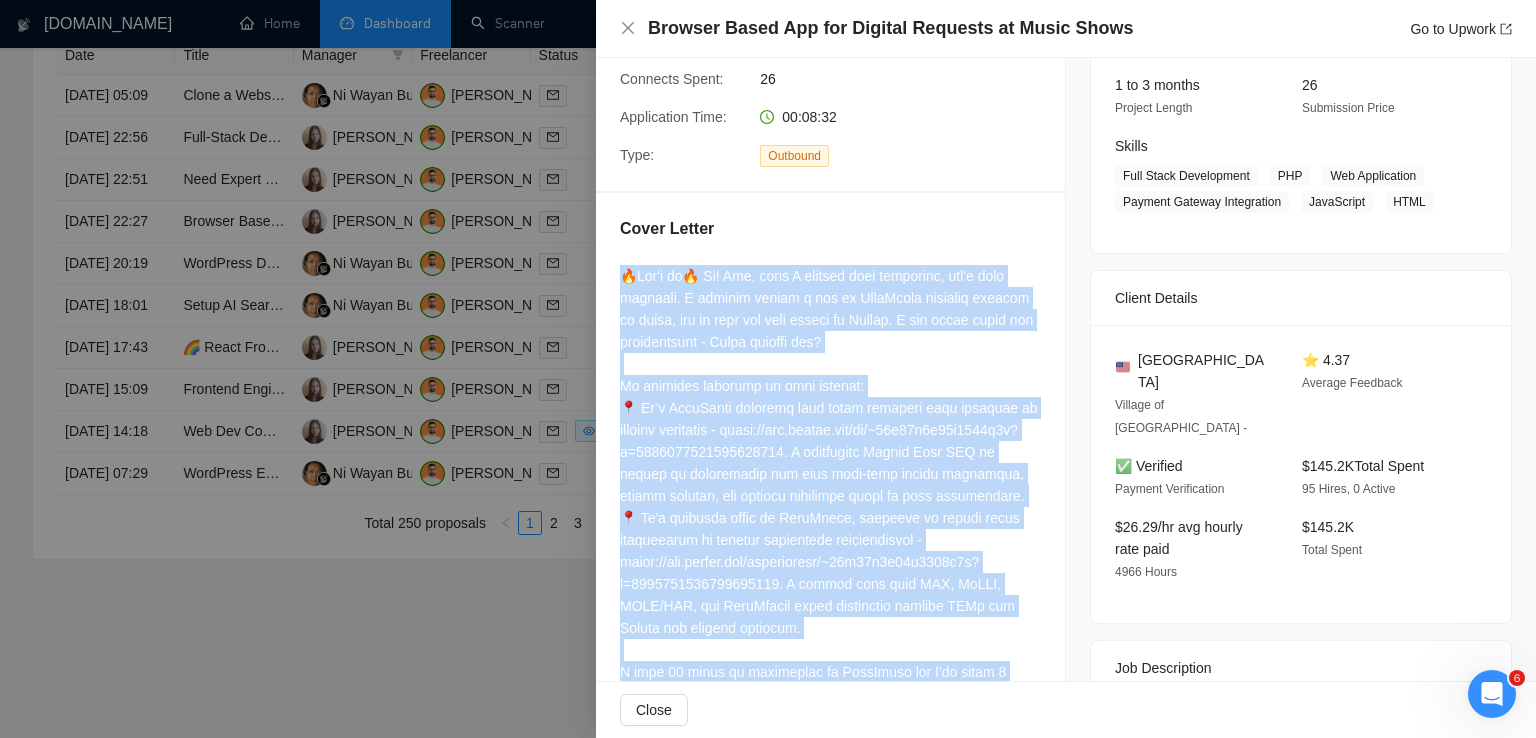 scroll, scrollTop: 245, scrollLeft: 0, axis: vertical 